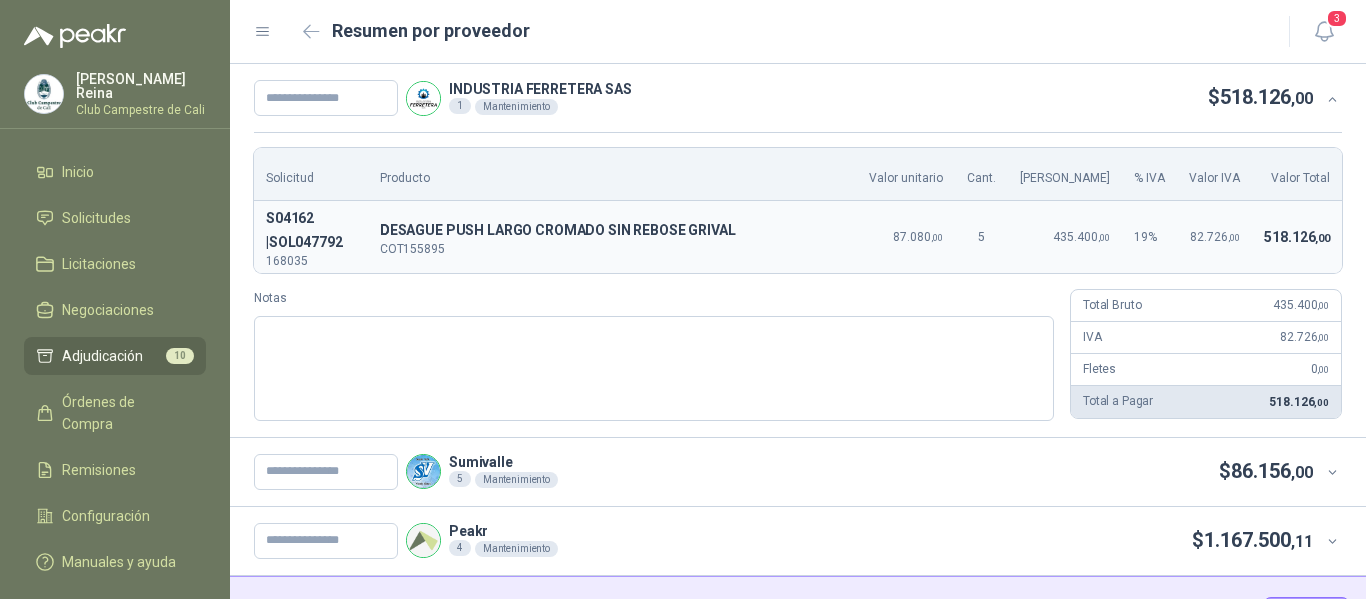 scroll, scrollTop: 0, scrollLeft: 0, axis: both 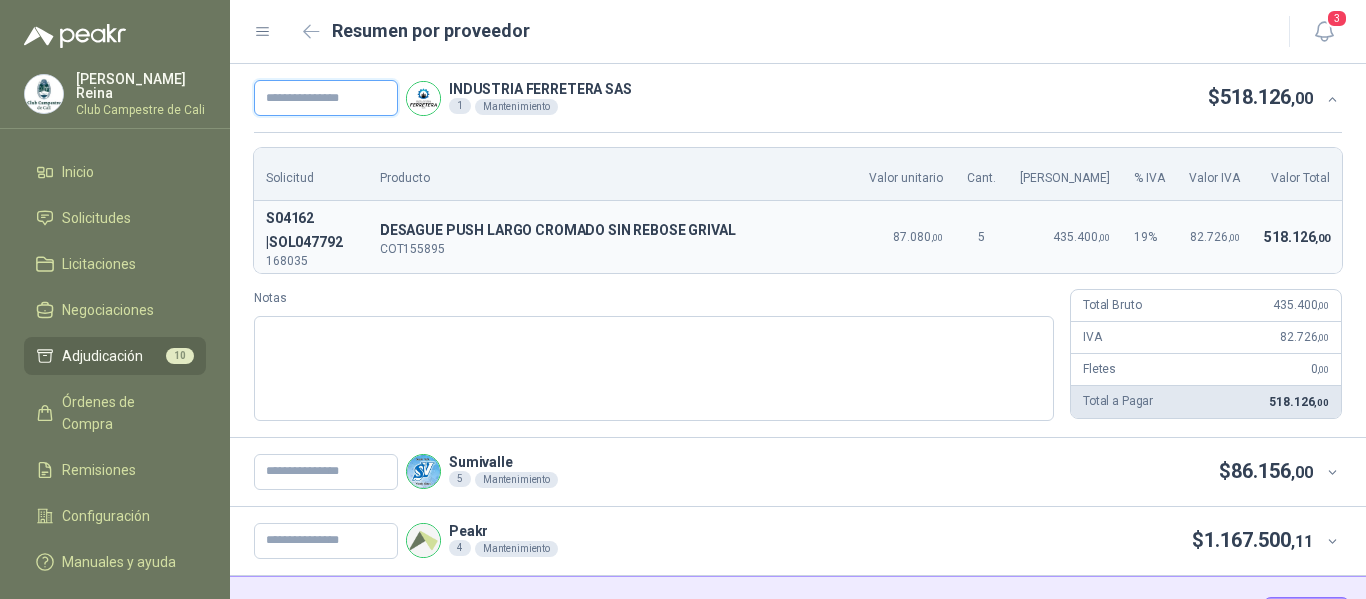 click at bounding box center [326, 98] 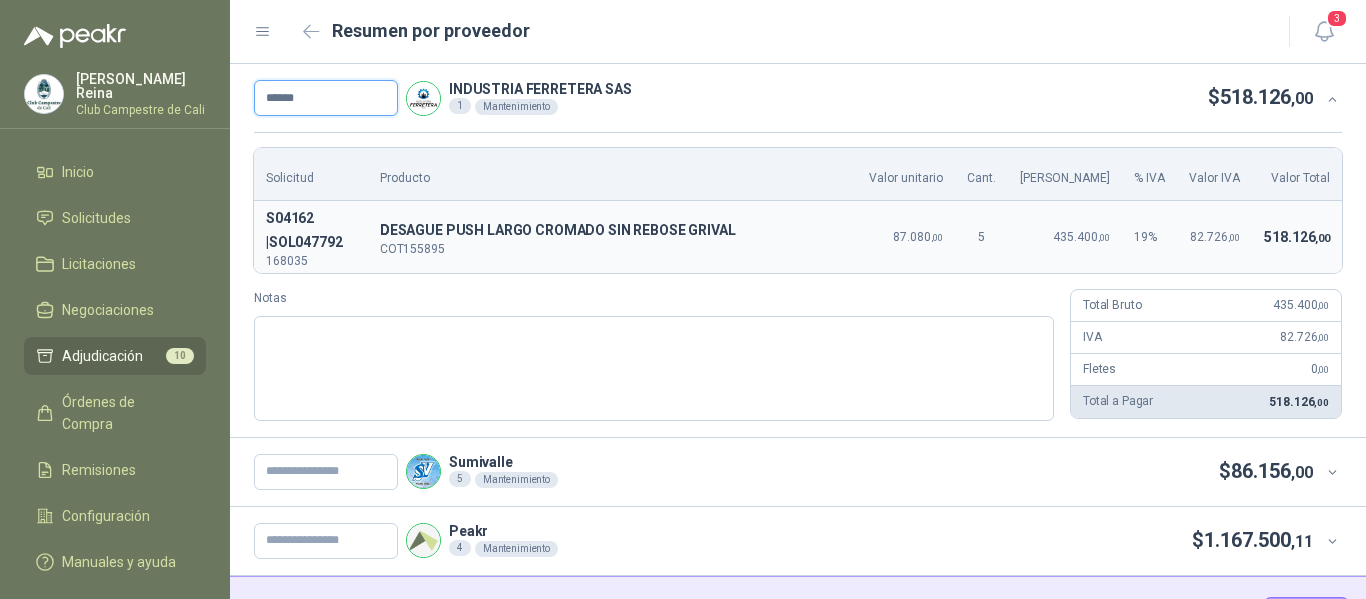 type on "******" 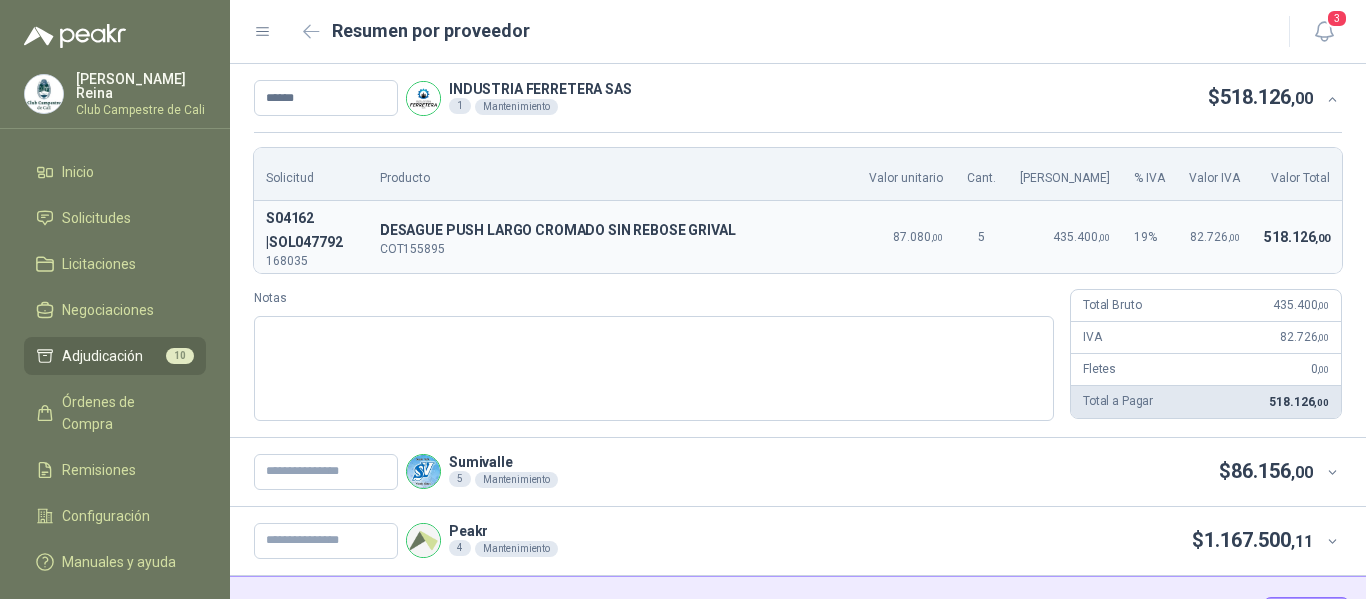 click on "Sumivalle 5 Mantenimiento $  86.156 ,00" at bounding box center (783, 472) 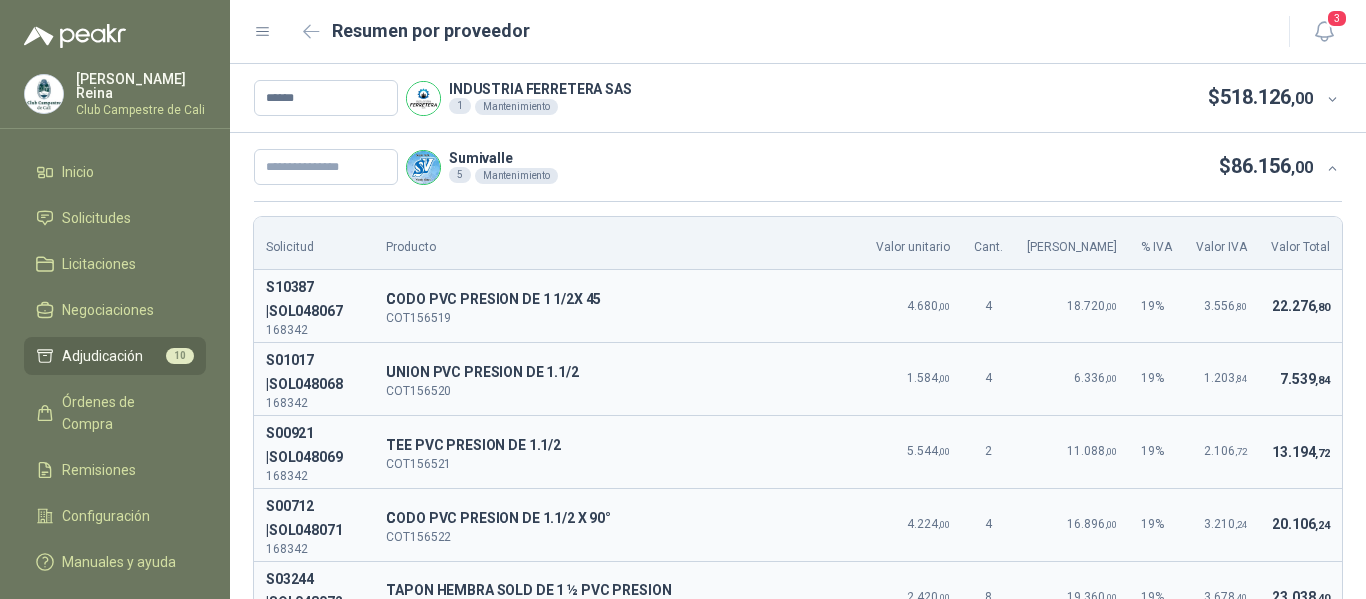 type 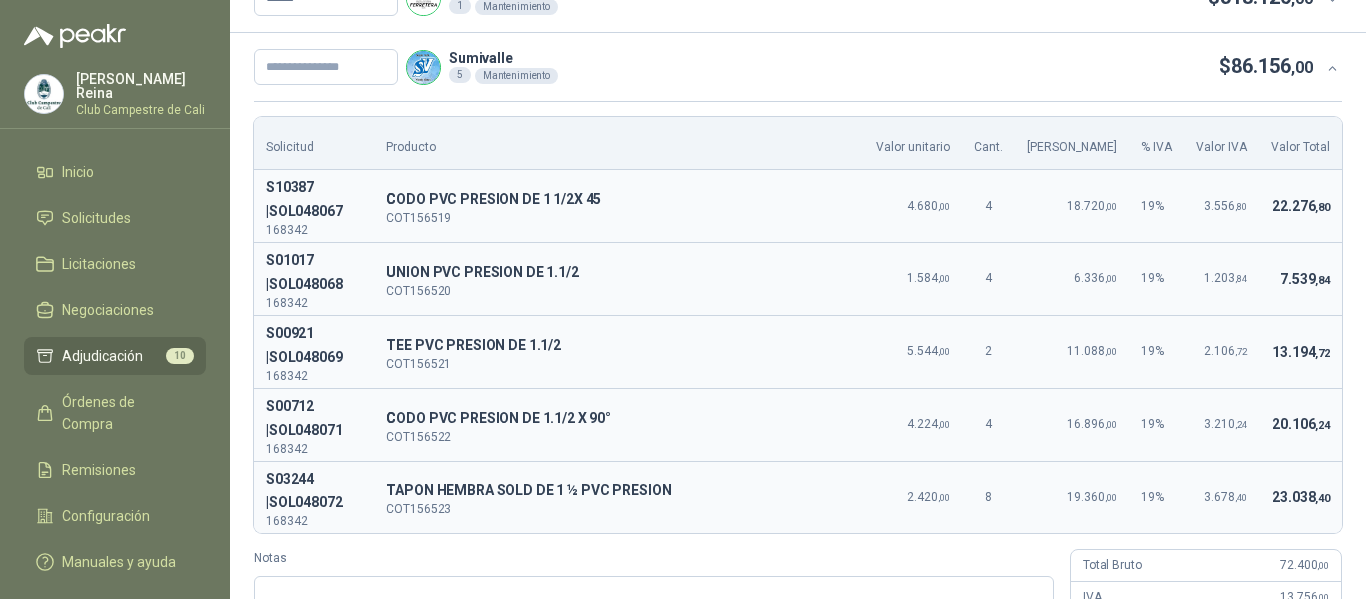 scroll, scrollTop: 200, scrollLeft: 0, axis: vertical 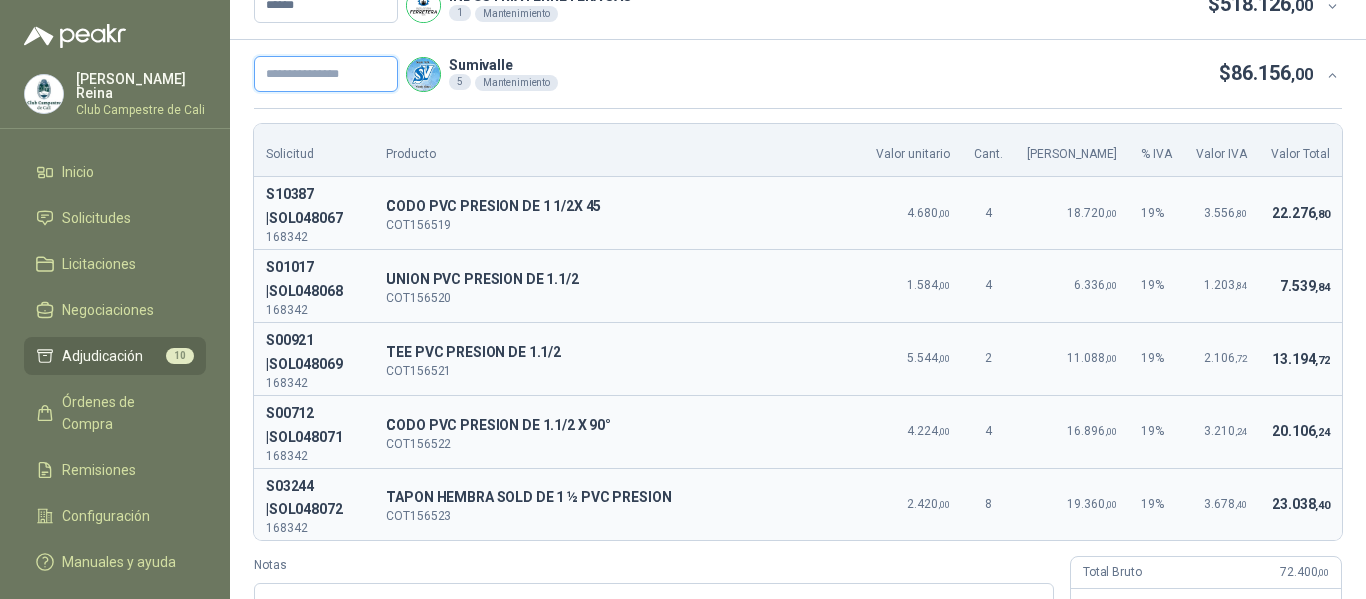 click at bounding box center [326, 74] 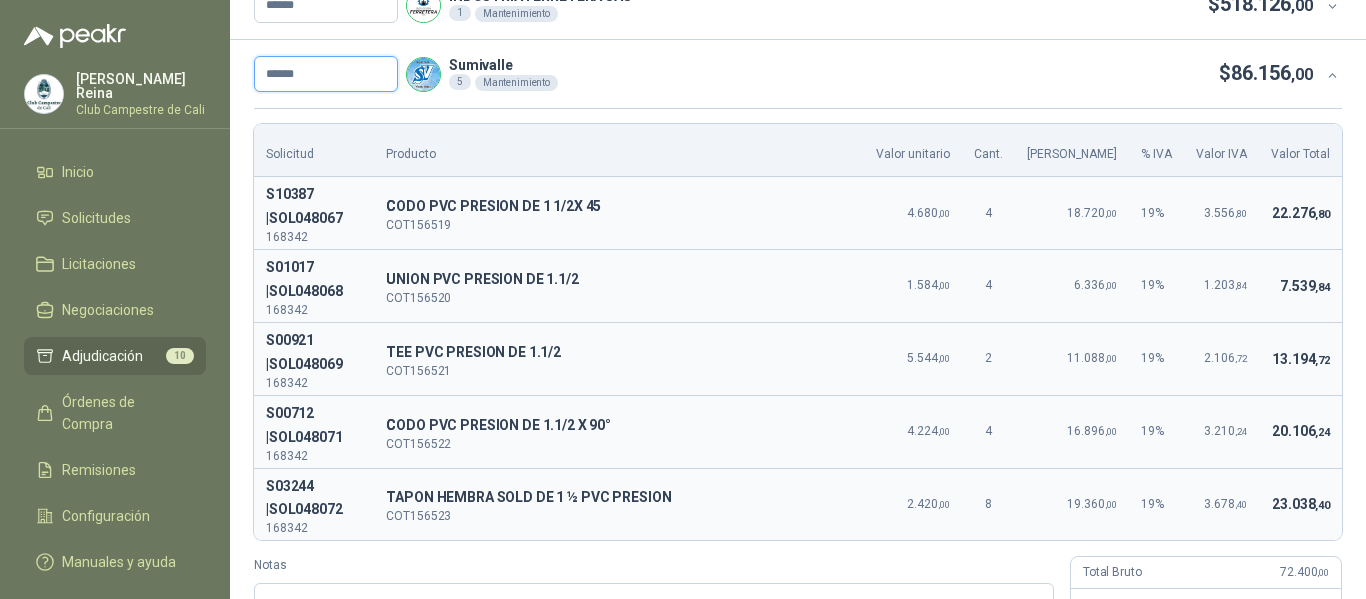 type on "******" 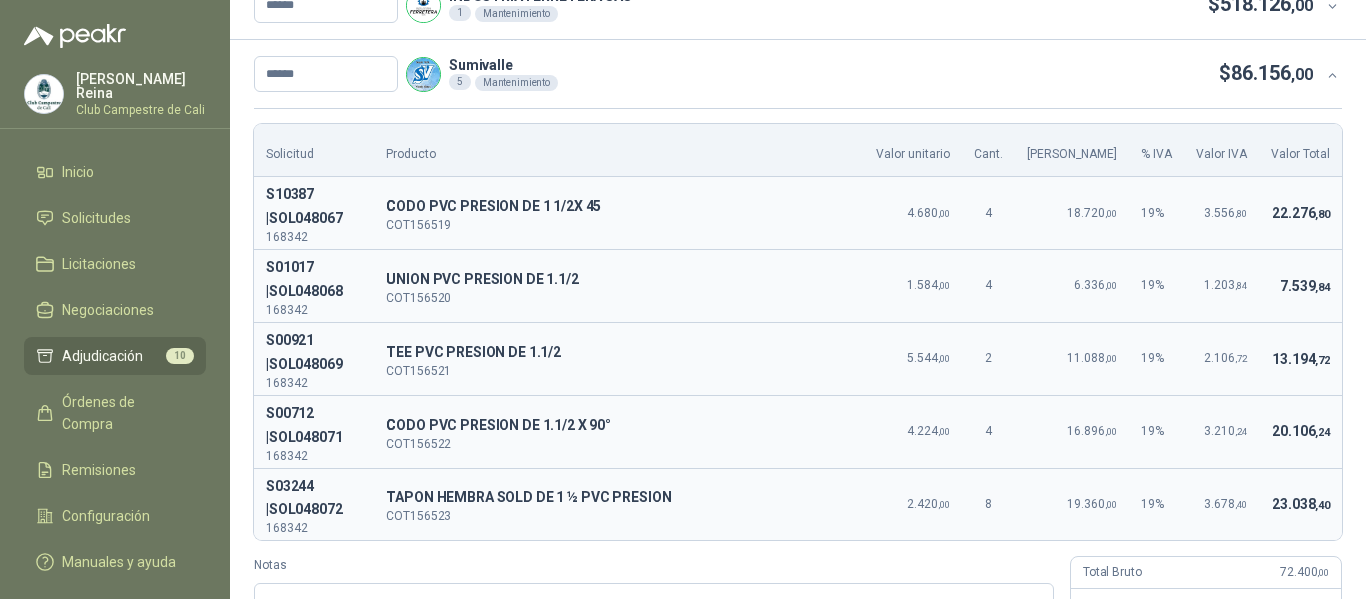 click at bounding box center [1334, 74] 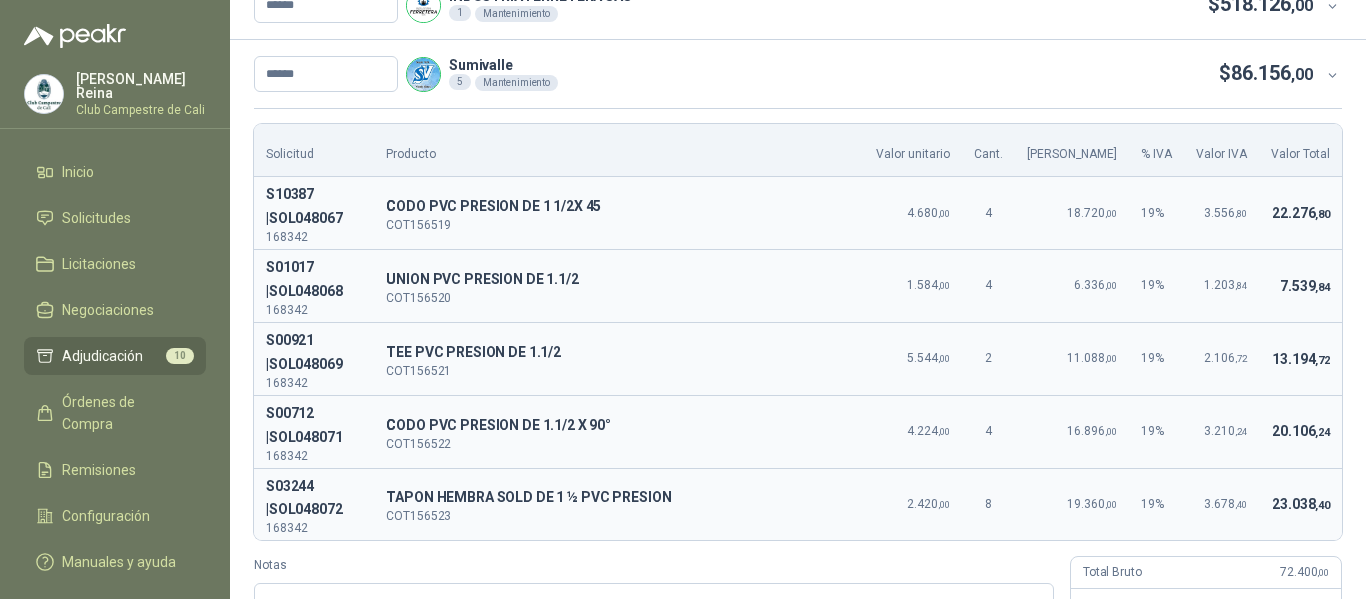 scroll, scrollTop: 0, scrollLeft: 0, axis: both 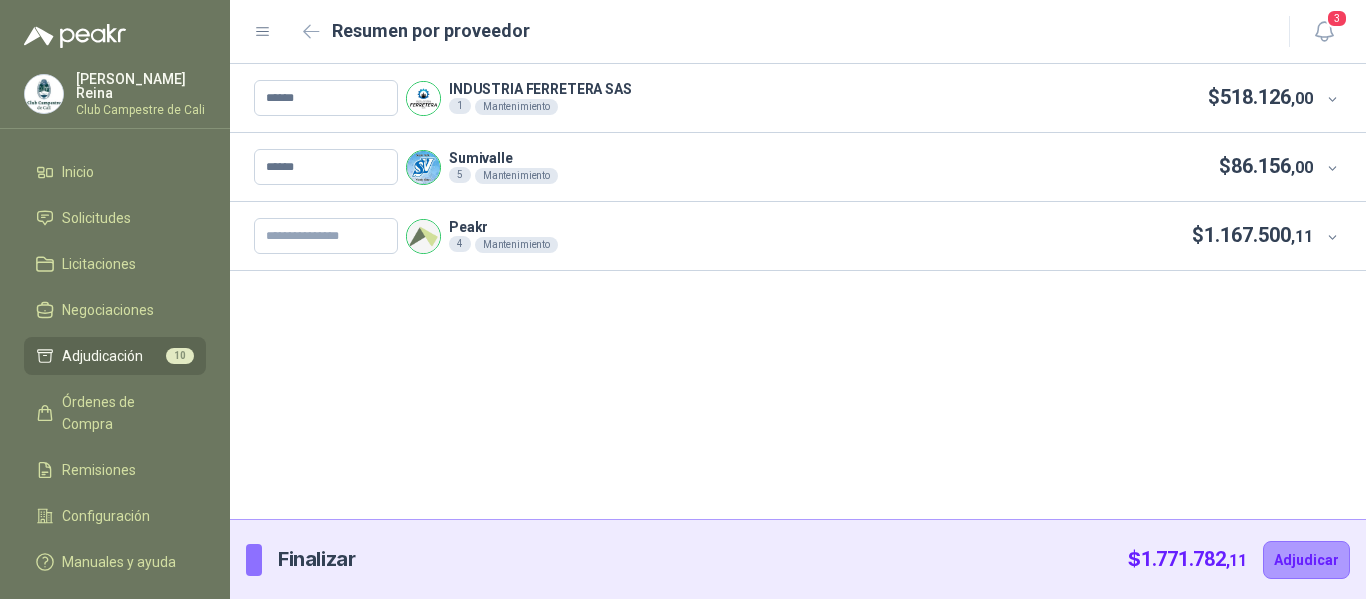 click on "Peakr 4 Mantenimiento $  1.167.500 ,11" at bounding box center (783, 236) 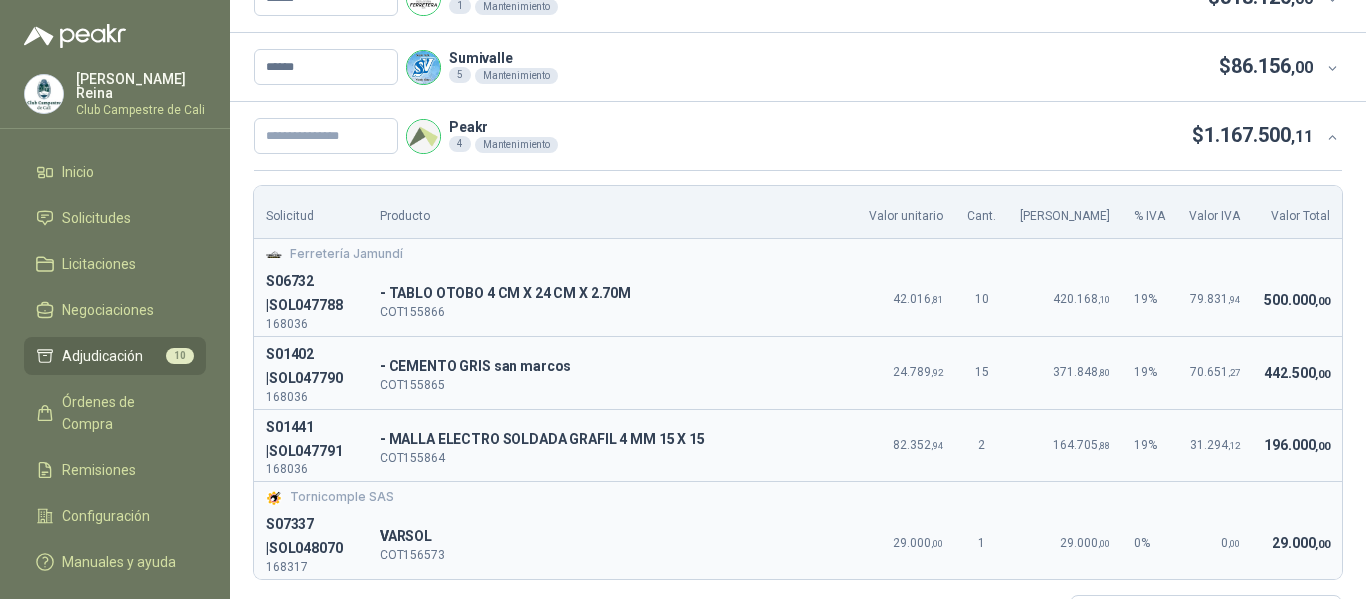 scroll, scrollTop: 200, scrollLeft: 0, axis: vertical 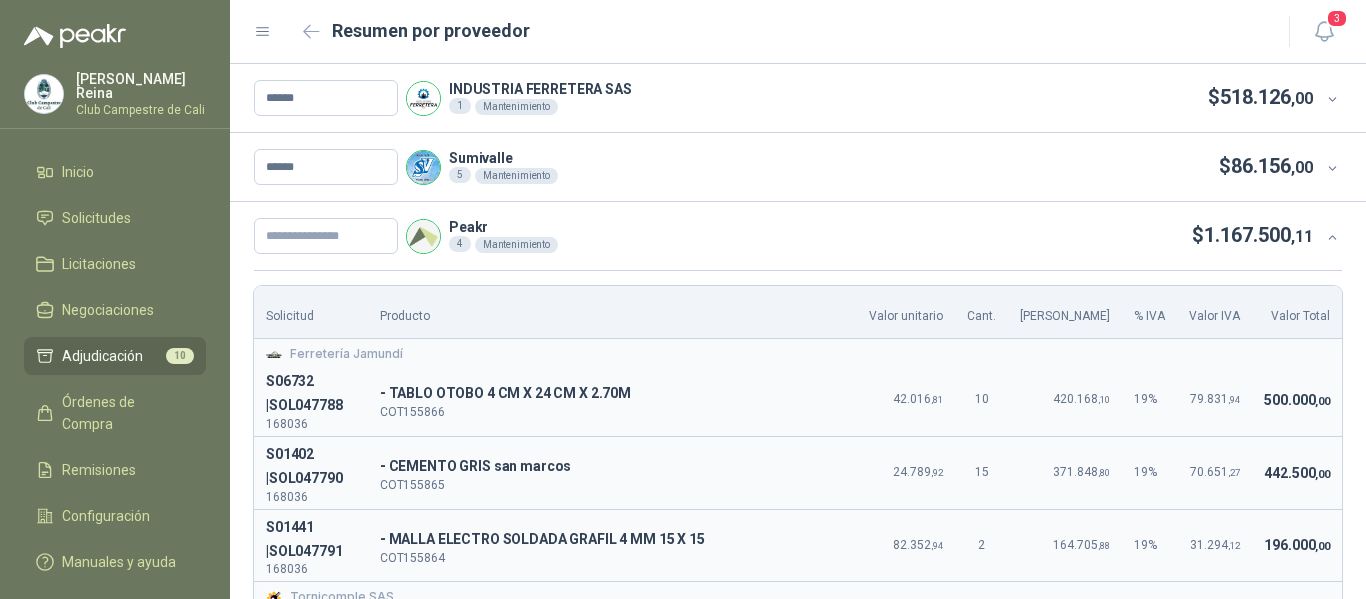 drag, startPoint x: 647, startPoint y: 406, endPoint x: 782, endPoint y: 436, distance: 138.29317 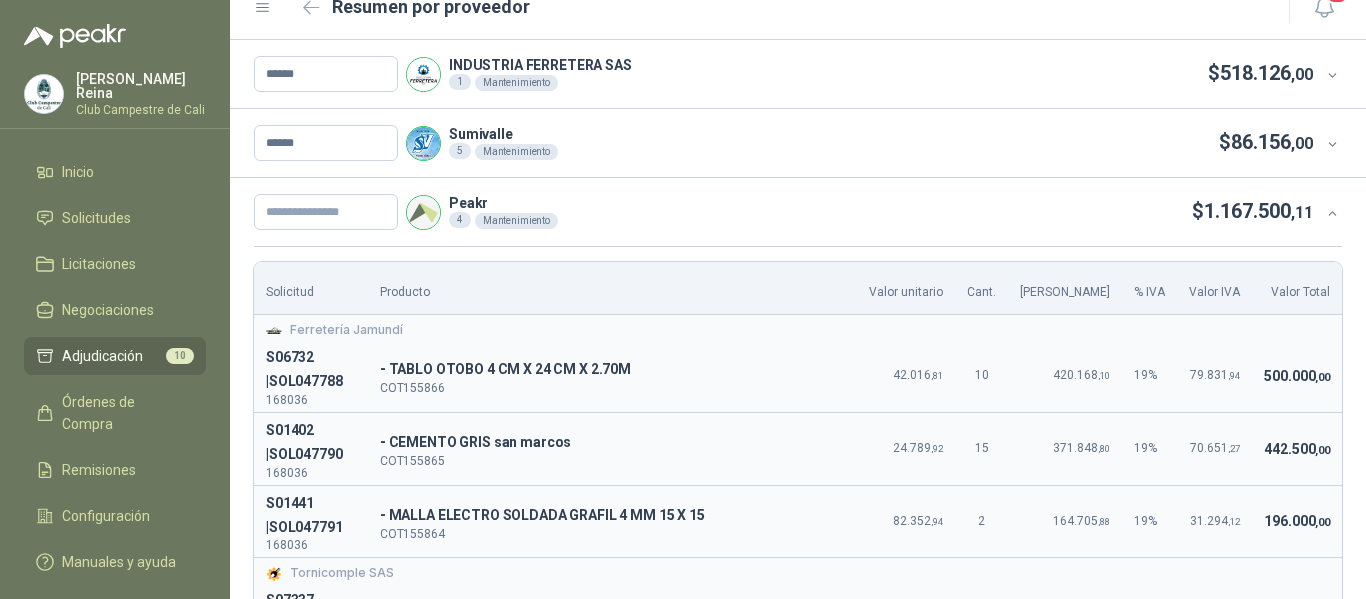 scroll, scrollTop: 0, scrollLeft: 0, axis: both 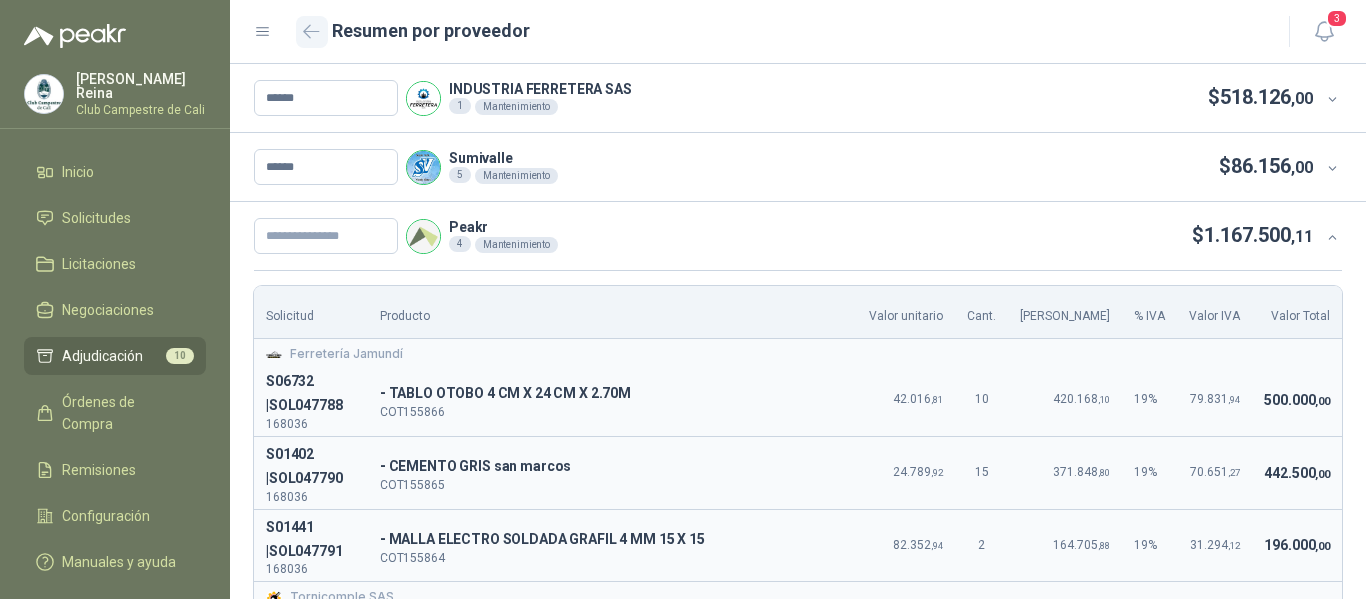 click 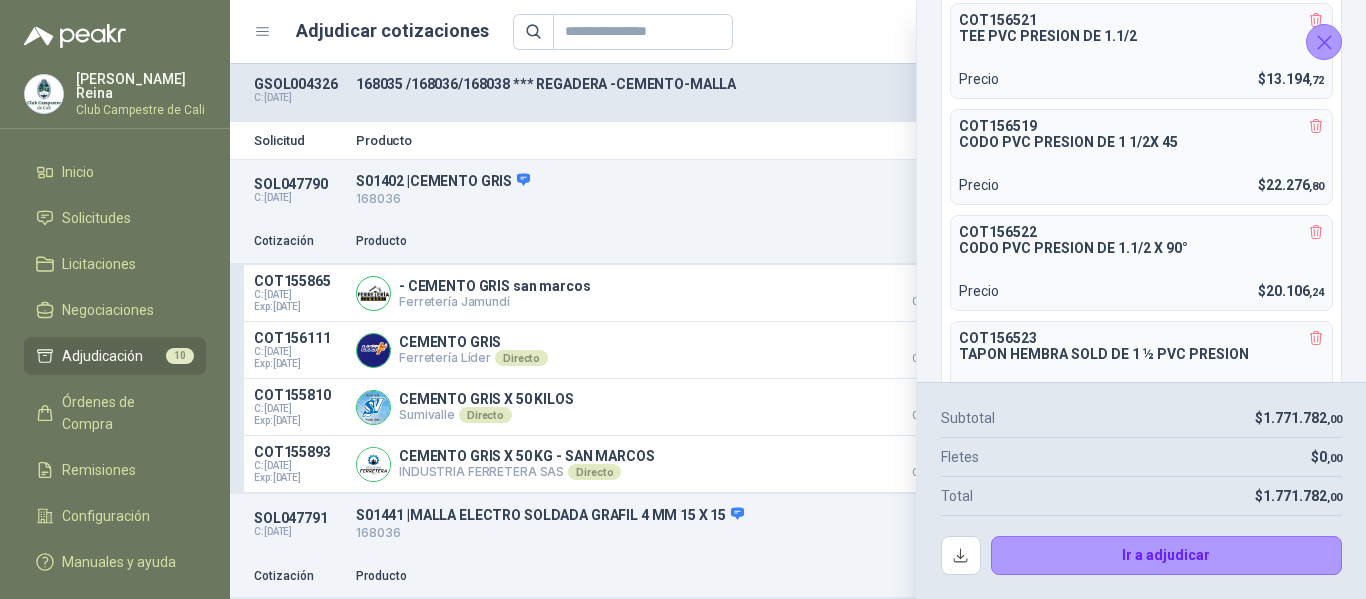 scroll, scrollTop: 1159, scrollLeft: 0, axis: vertical 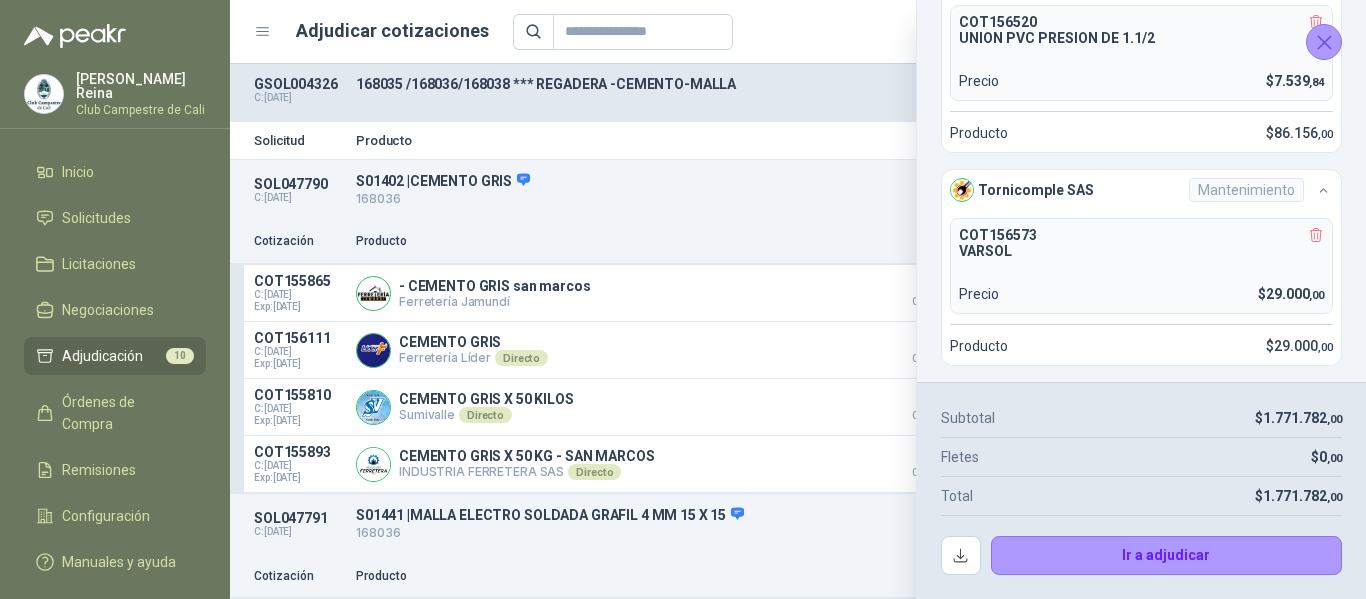 click on "Producto" at bounding box center (705, 140) 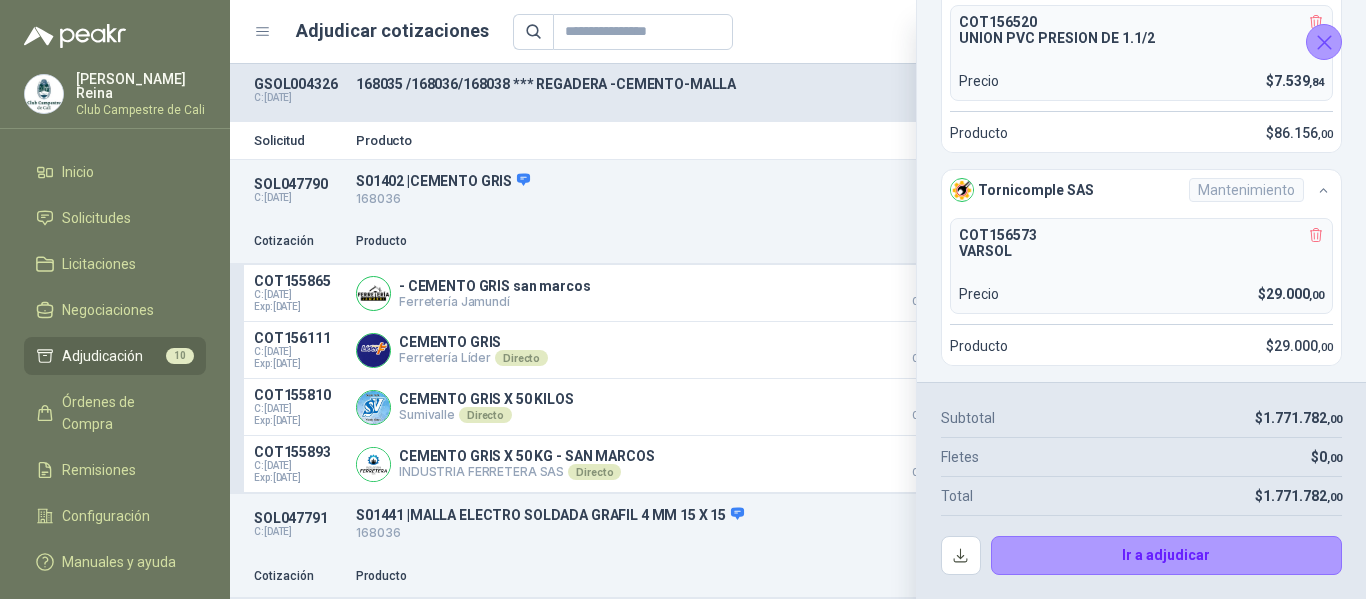 click on "Precio   10" at bounding box center (889, 32) 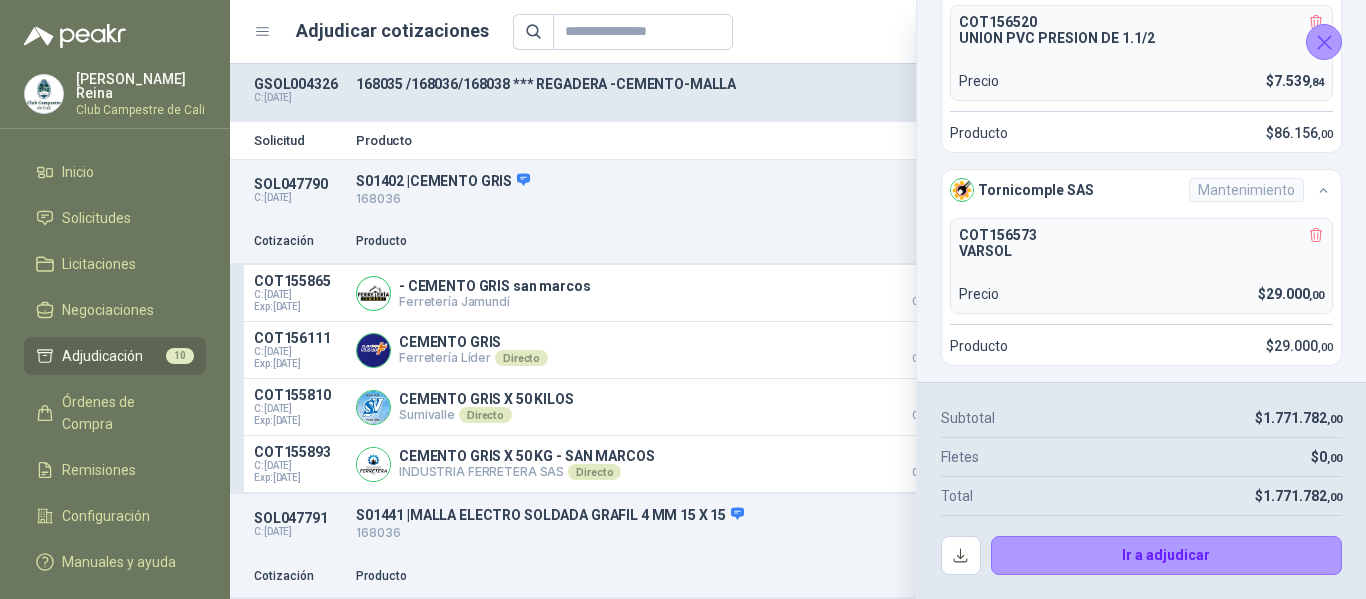 click 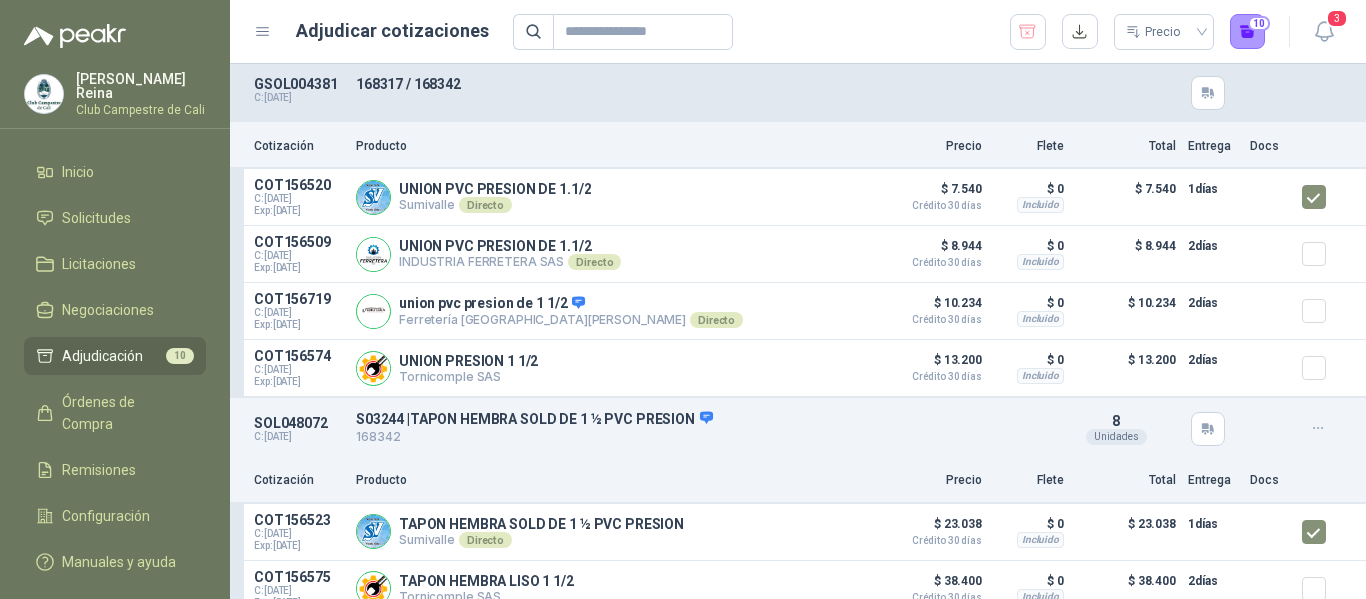 scroll, scrollTop: 920, scrollLeft: 0, axis: vertical 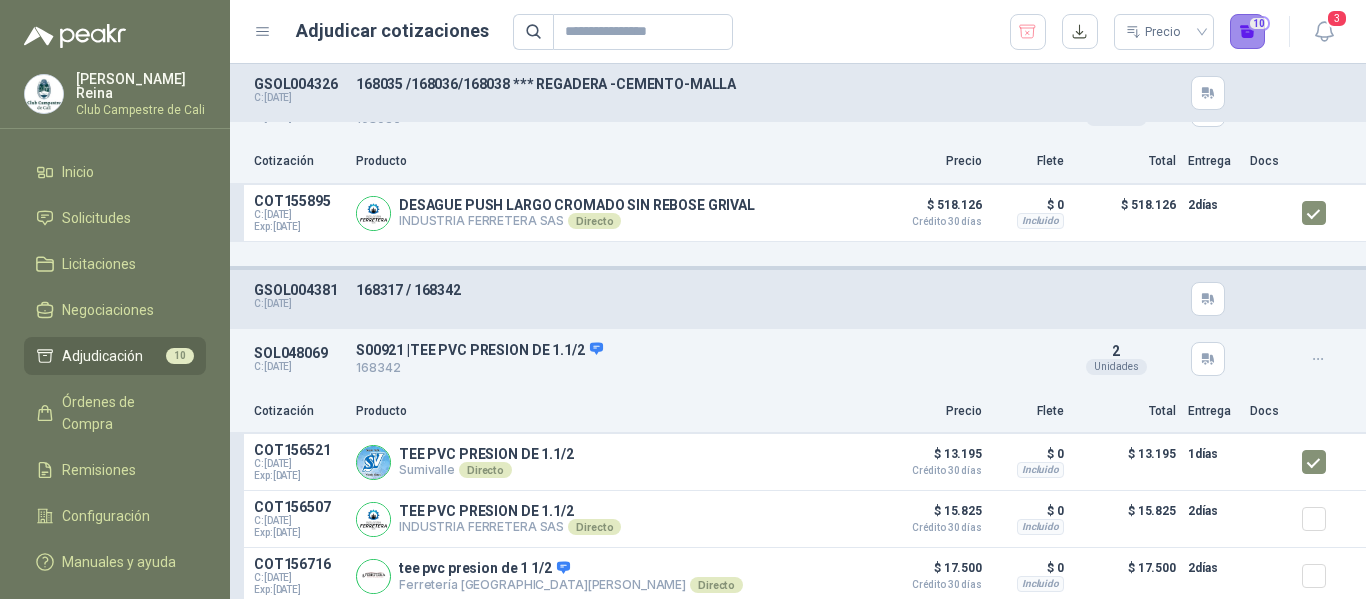 click on "10" at bounding box center [1248, 32] 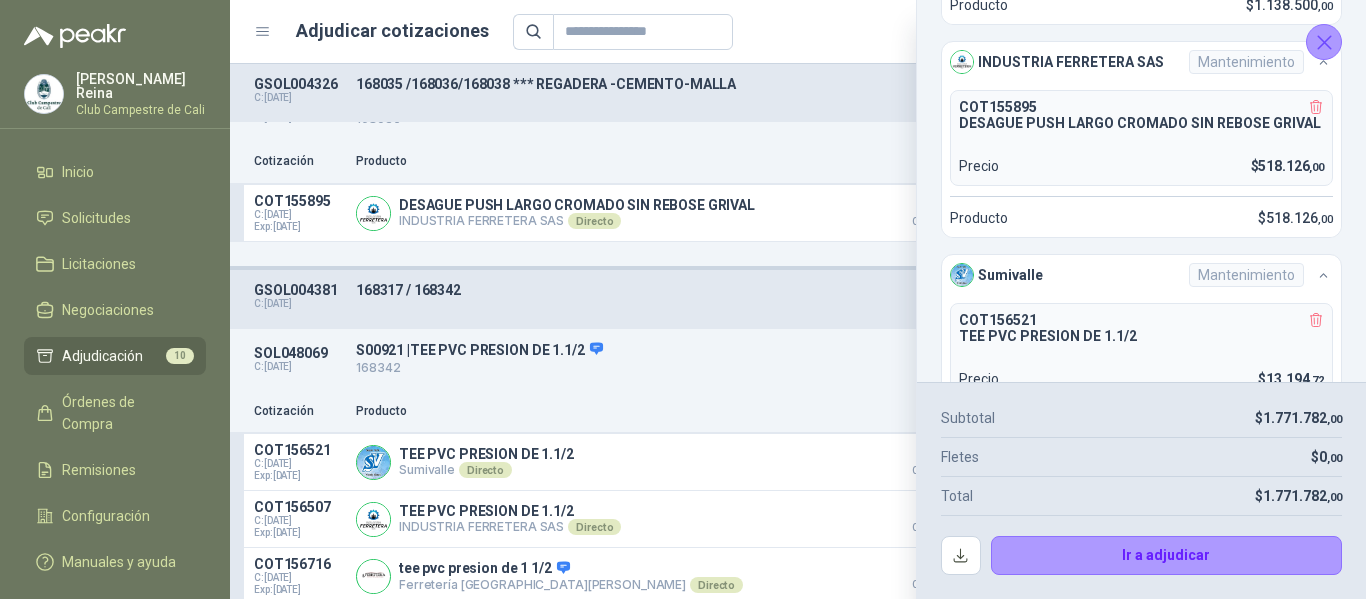 scroll, scrollTop: 0, scrollLeft: 0, axis: both 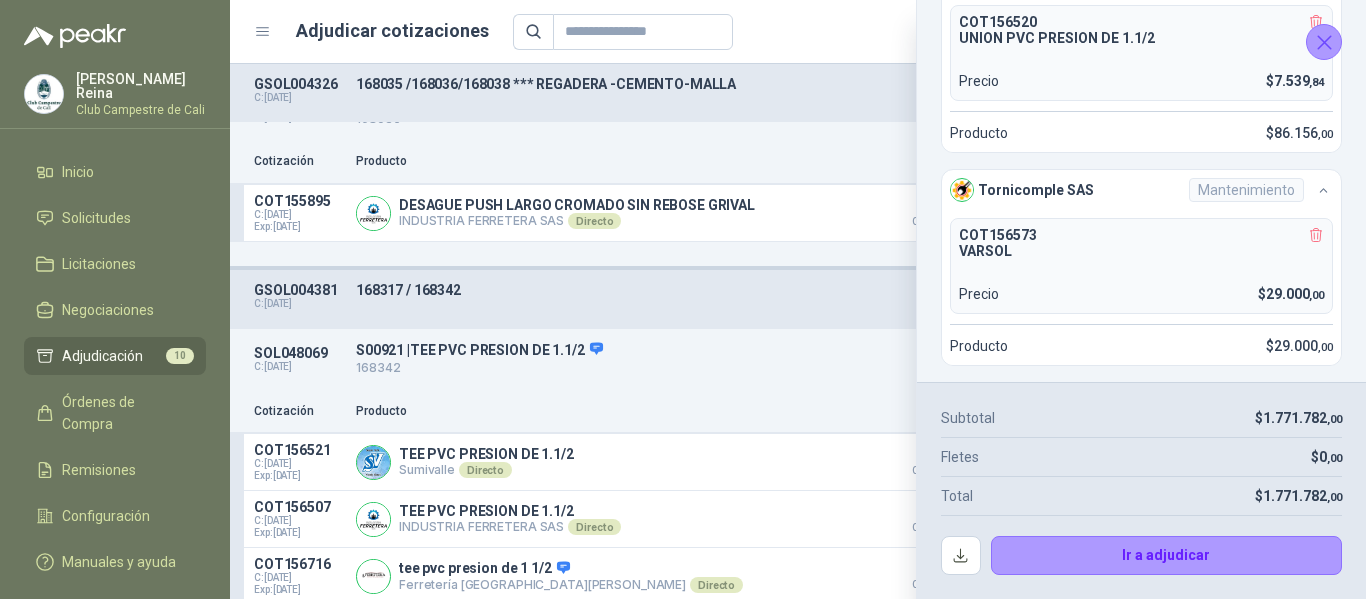 click on "COT156573 VARSOL  Precio $  29.000 ,00" at bounding box center (1141, 266) 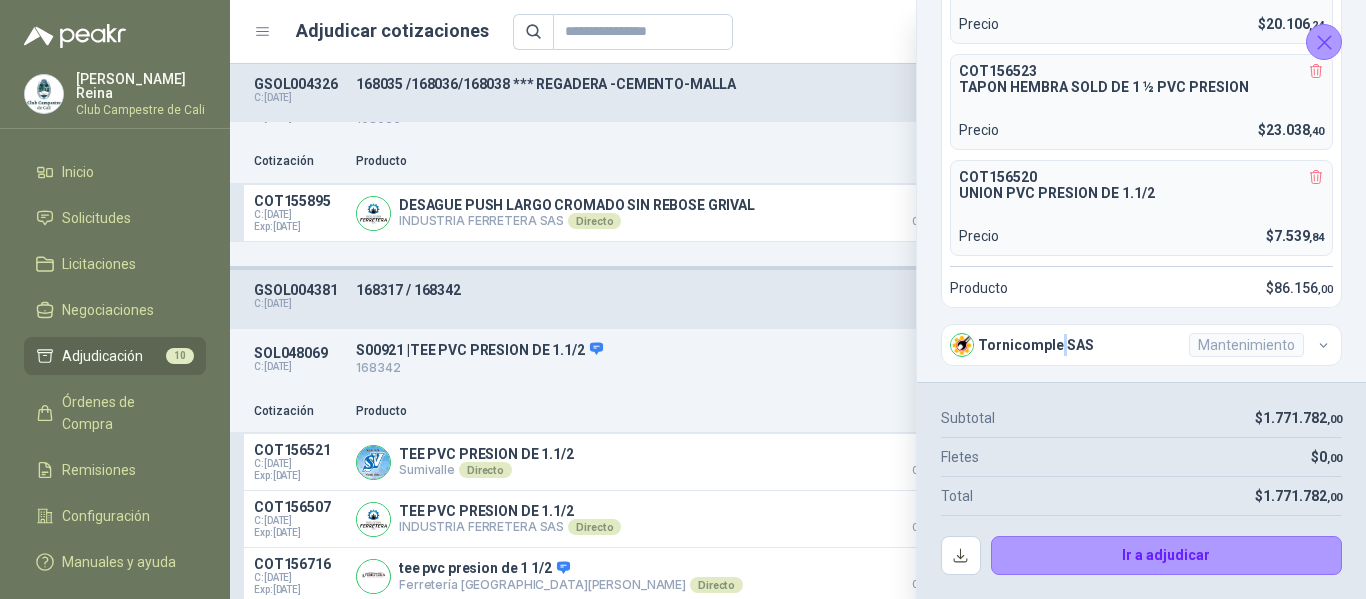 click on "Ferretería Jamundí Mantenimiento COT155865 - CEMENTO GRIS san marcos Precio $  442.500 ,00 COT155864 - MALLA ELECTRO SOLDADA GRAFIL 4 MM 15 X 15 Precio $  196.000 ,00 COT155866 - TABLO OTOBO 4 CM X 24 CM X 2.70M Precio $  500.000 ,00 Producto $  1.138.500 ,00 INDUSTRIA FERRETERA SAS Mantenimiento COT155895 DESAGUE PUSH LARGO CROMADO SIN REBOSE GRIVAL Precio $  518.126 ,00 Producto $  518.126 ,00 Sumivalle Mantenimiento COT156521 TEE PVC PRESION DE 1.1/2 Precio $  13.194 ,72 COT156519 CODO PVC PRESION DE 1 1/2X 45 Precio $  22.276 ,80 COT156522 CODO PVC PRESION DE 1.1/2 X 90° Precio $  20.106 ,24 COT156523 TAPON HEMBRA SOLD DE 1 ½ PVC PRESION Precio $  23.038 ,40 COT156520 UNION PVC PRESION DE 1.1/2 Precio $  7.539 ,84 Producto $  86.156 ,00 Tornicomple SAS Mantenimiento COT156573 VARSOL  Precio $  29.000 ,00 Producto $  29.000 ,00" at bounding box center [1141, 191] 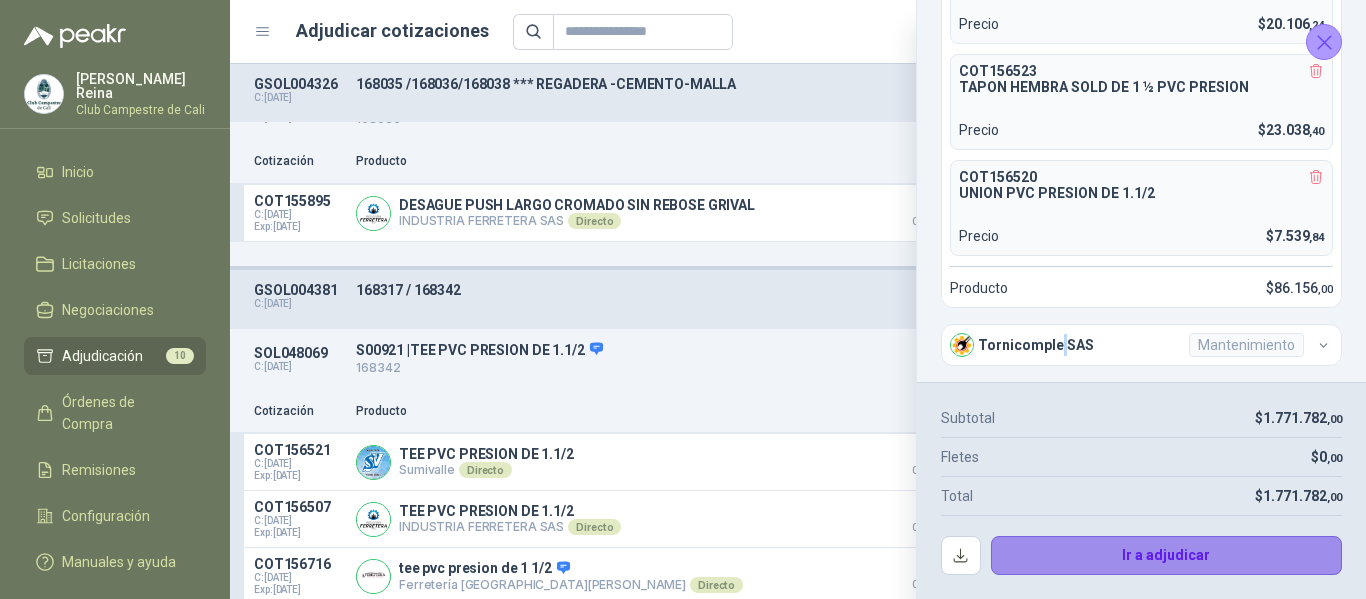 click on "Ir a adjudicar" at bounding box center (1167, 556) 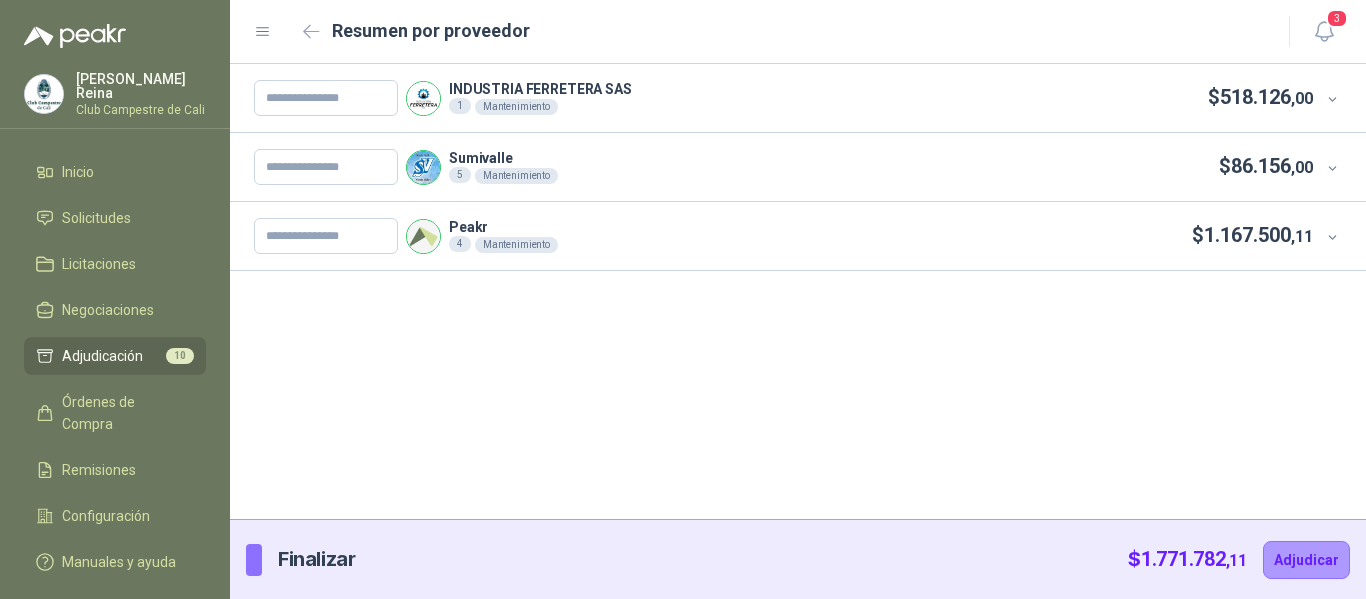 click on "Peakr 4 Mantenimiento $  1.167.500 ,11" at bounding box center (783, 236) 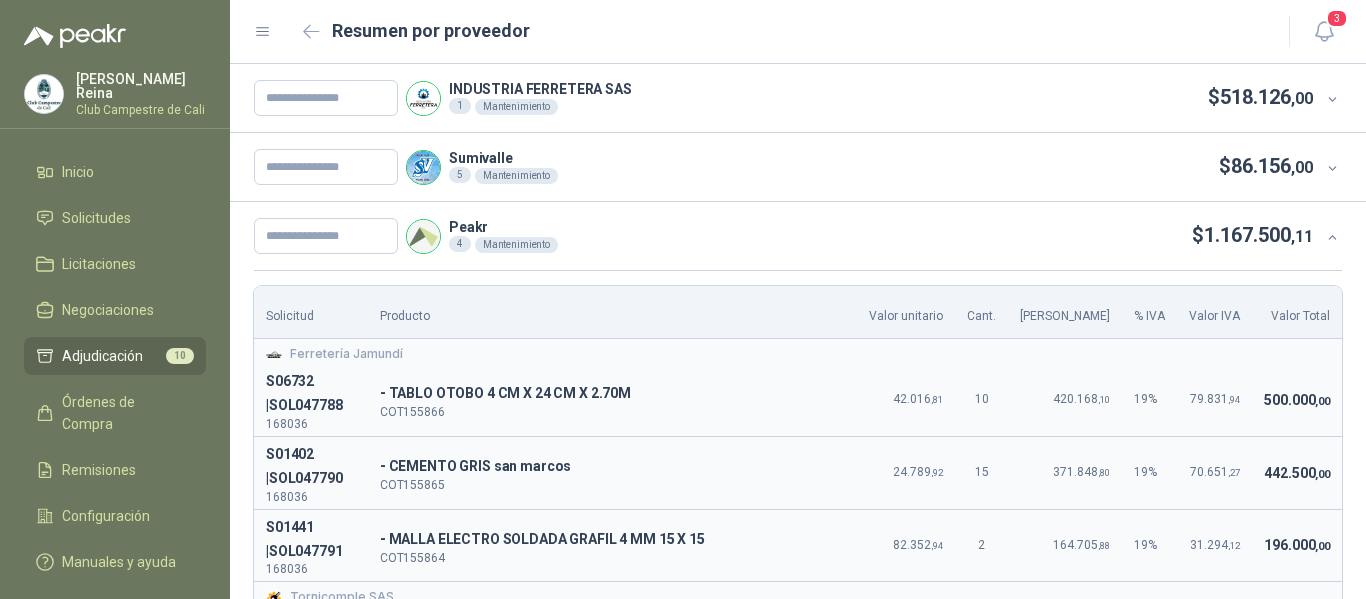 click on "Sumivalle 5 Mantenimiento $  86.156 ,00" at bounding box center [783, 167] 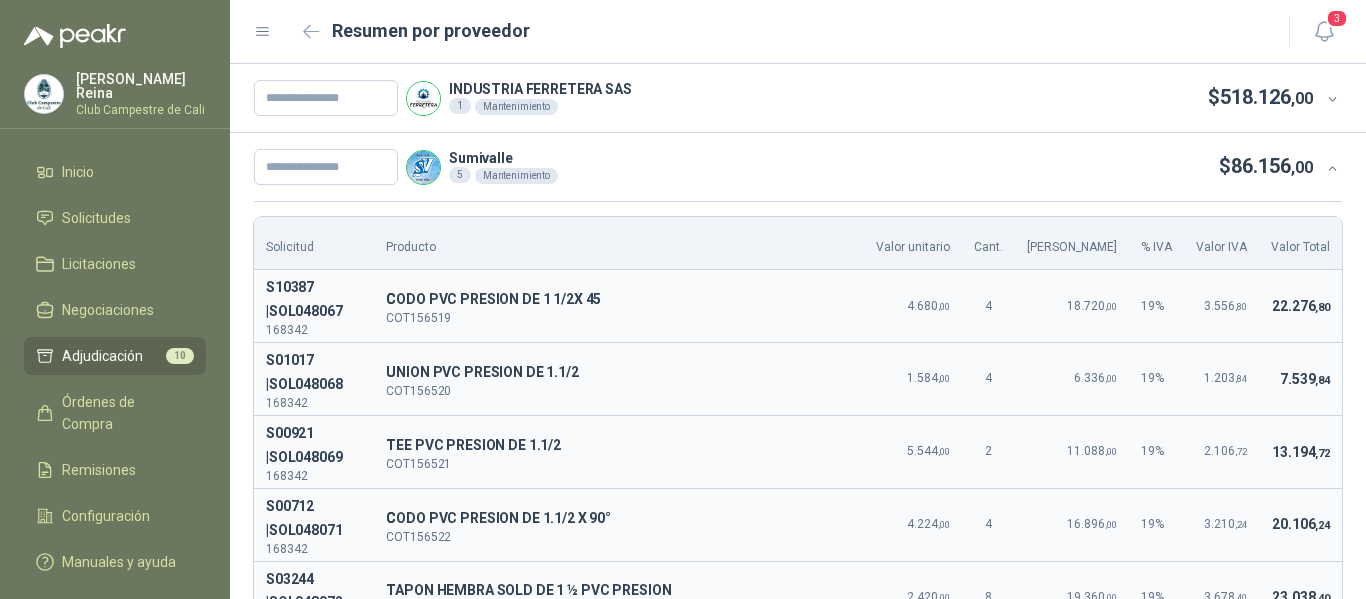 click on "Sumivalle 5 Mantenimiento $  86.156 ,00" at bounding box center [783, 167] 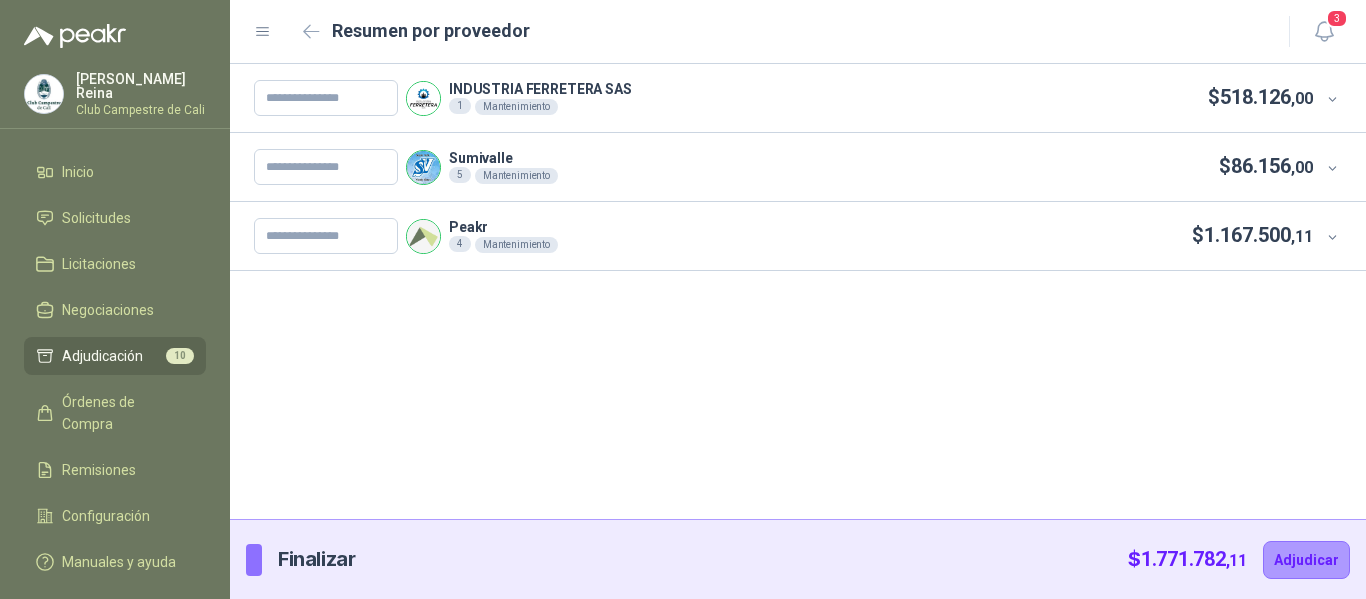 click on "Peakr 4 Mantenimiento $  1.167.500 ,11" at bounding box center [783, 236] 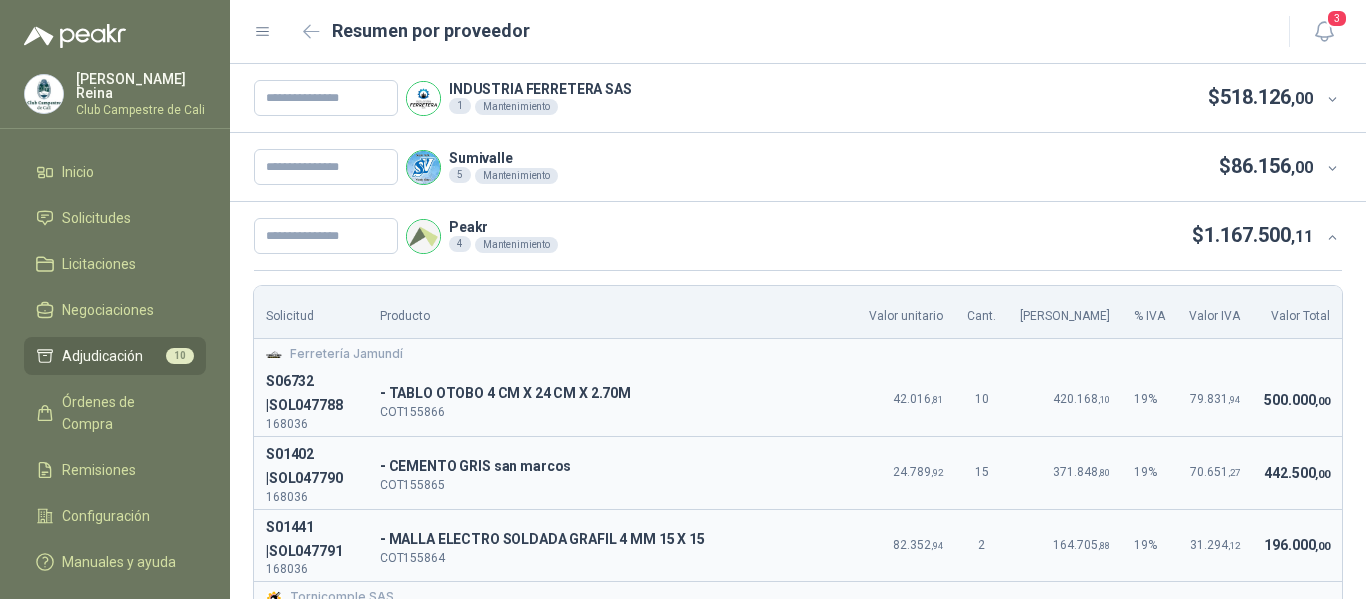 click 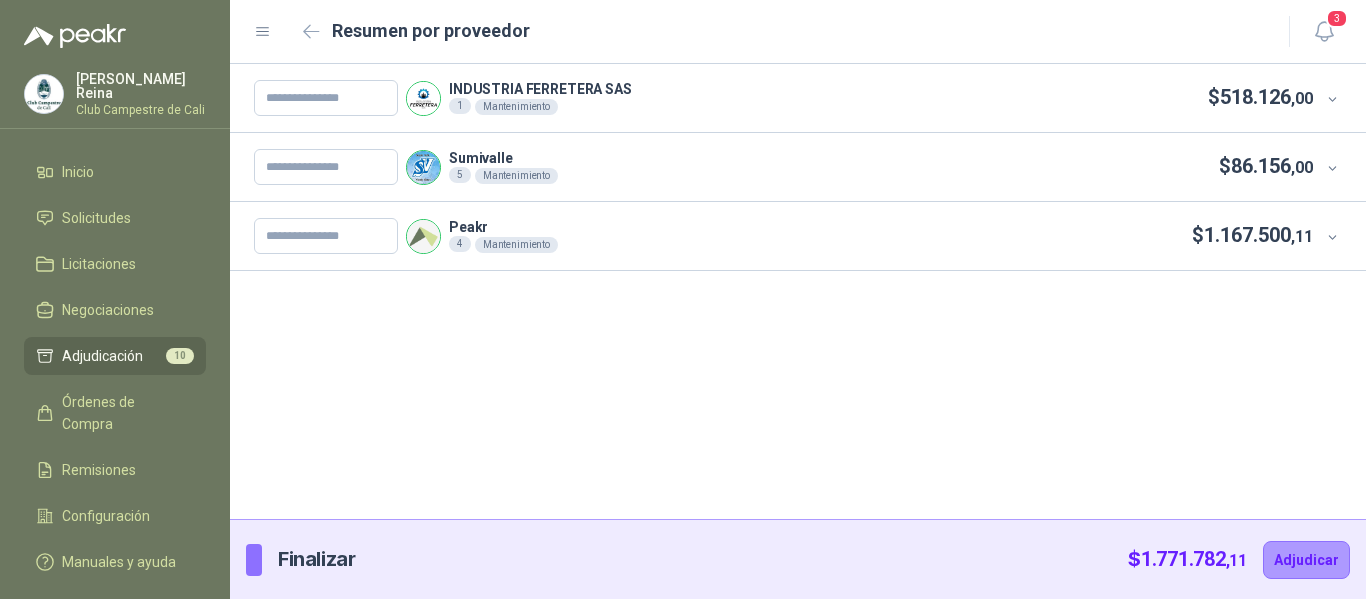 drag, startPoint x: 993, startPoint y: 244, endPoint x: 1126, endPoint y: 252, distance: 133.24039 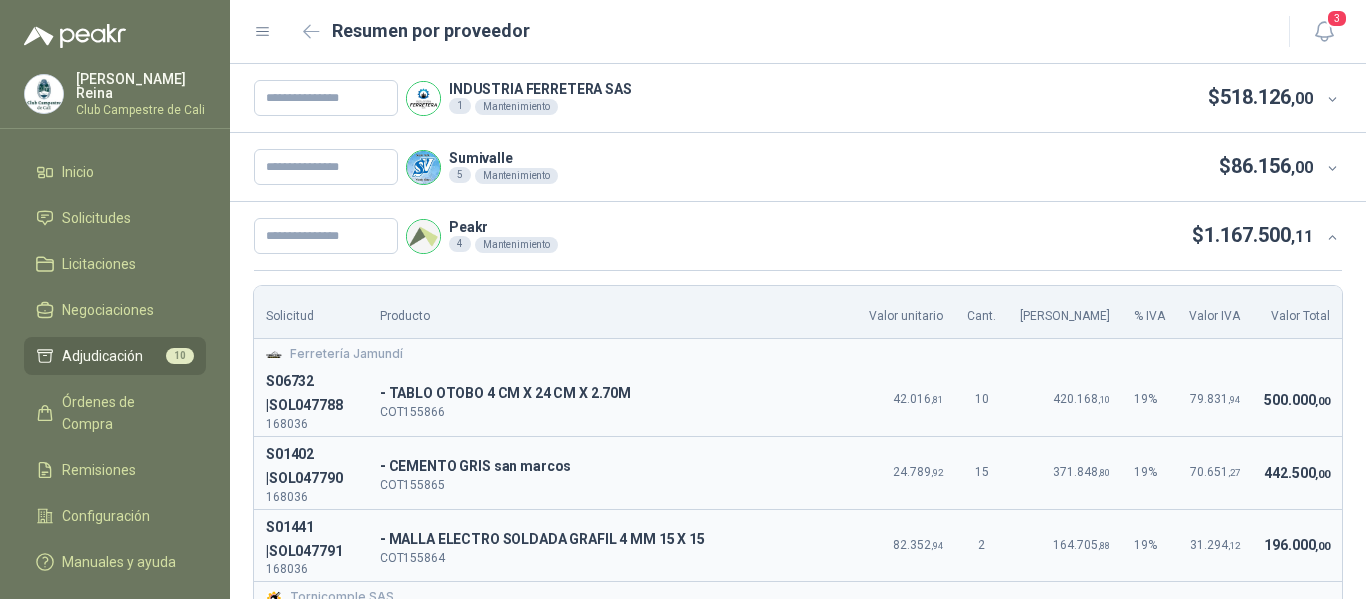 scroll, scrollTop: 324, scrollLeft: 0, axis: vertical 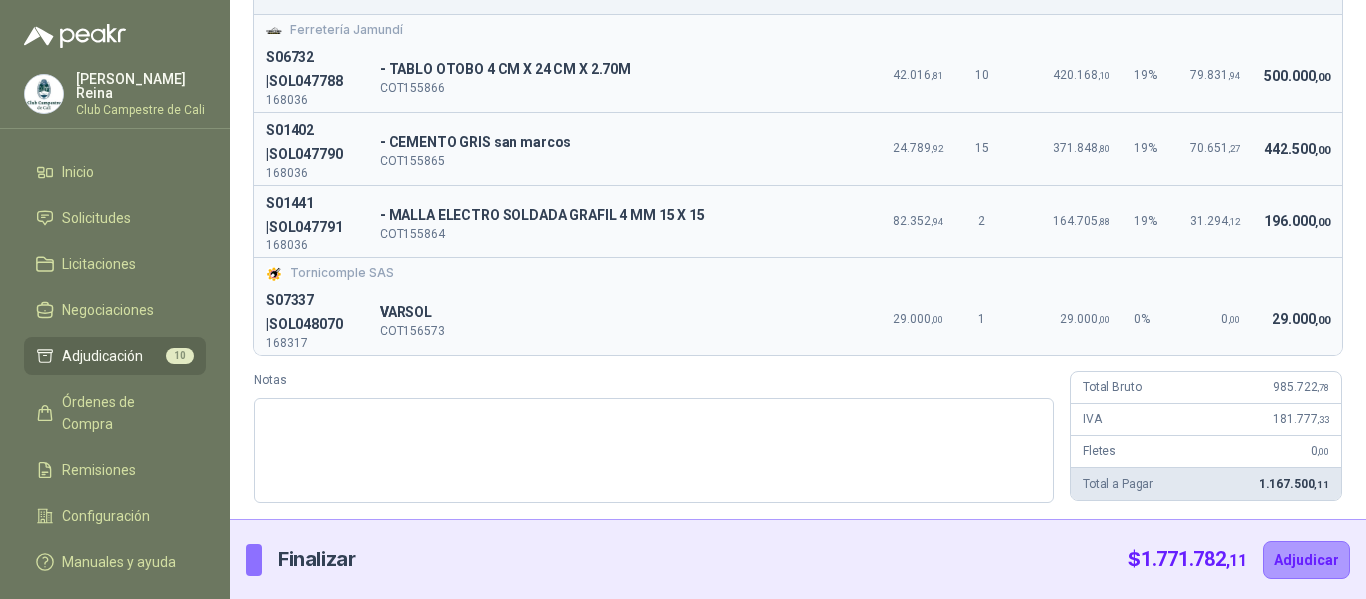 click on "Total a Pagar 1.167.500 ,11" at bounding box center (1206, 484) 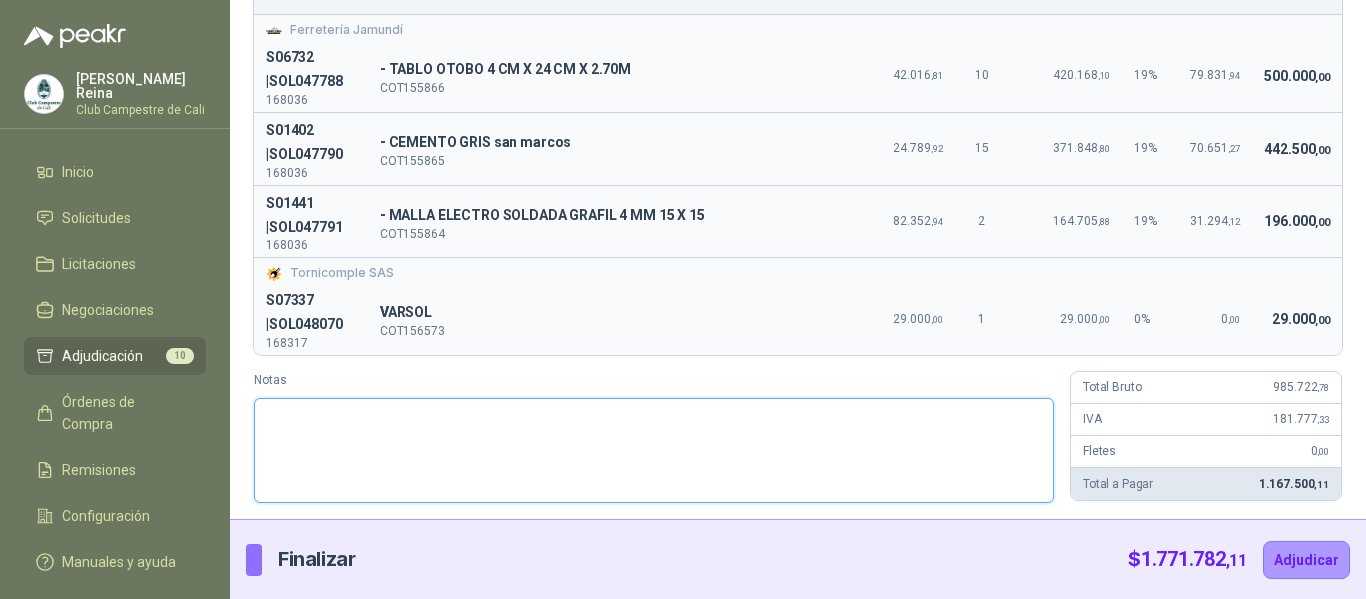 click on "Notas" at bounding box center (654, 450) 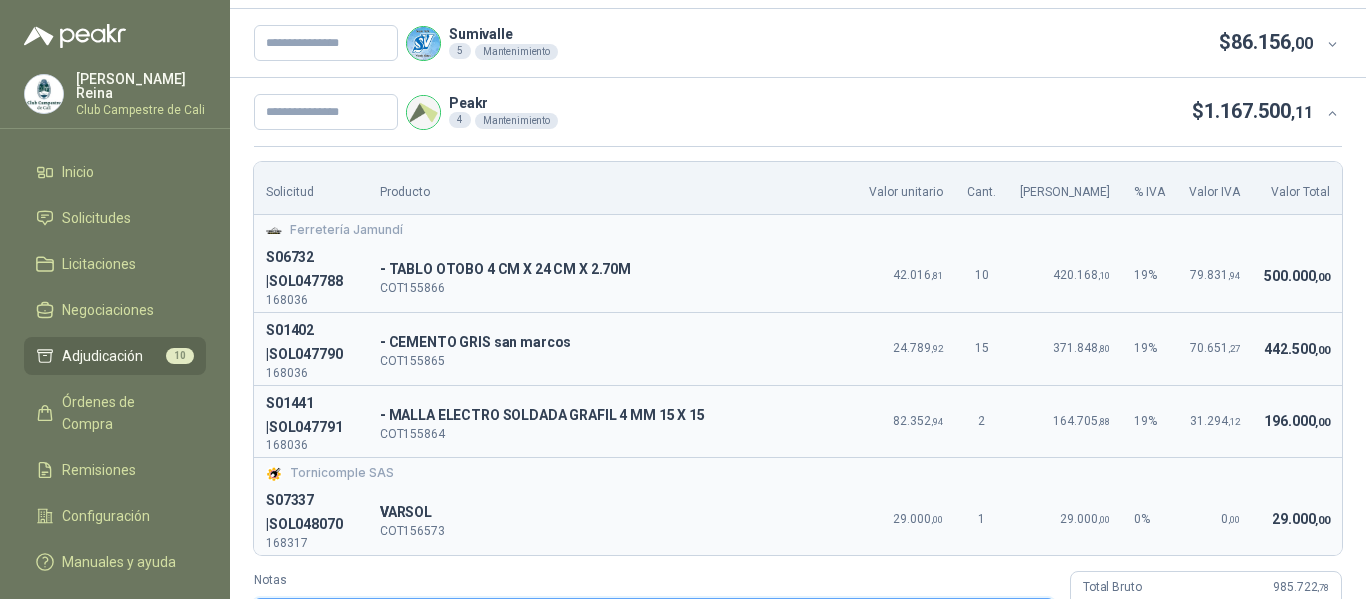 scroll, scrollTop: 0, scrollLeft: 0, axis: both 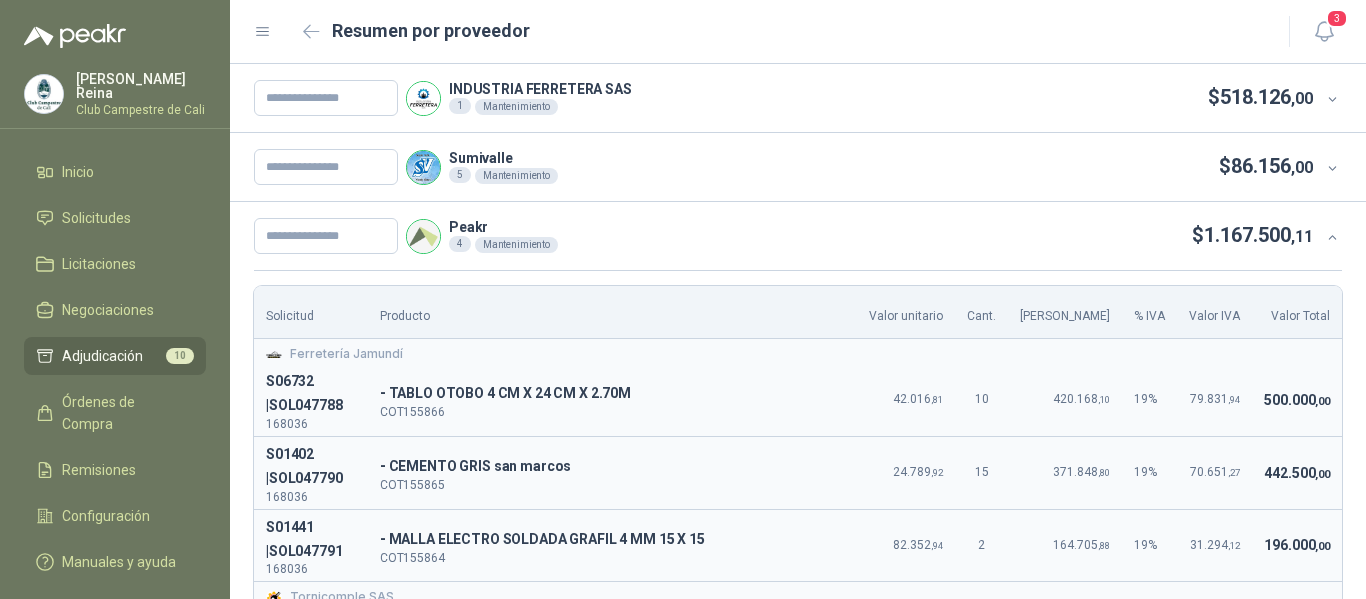 click 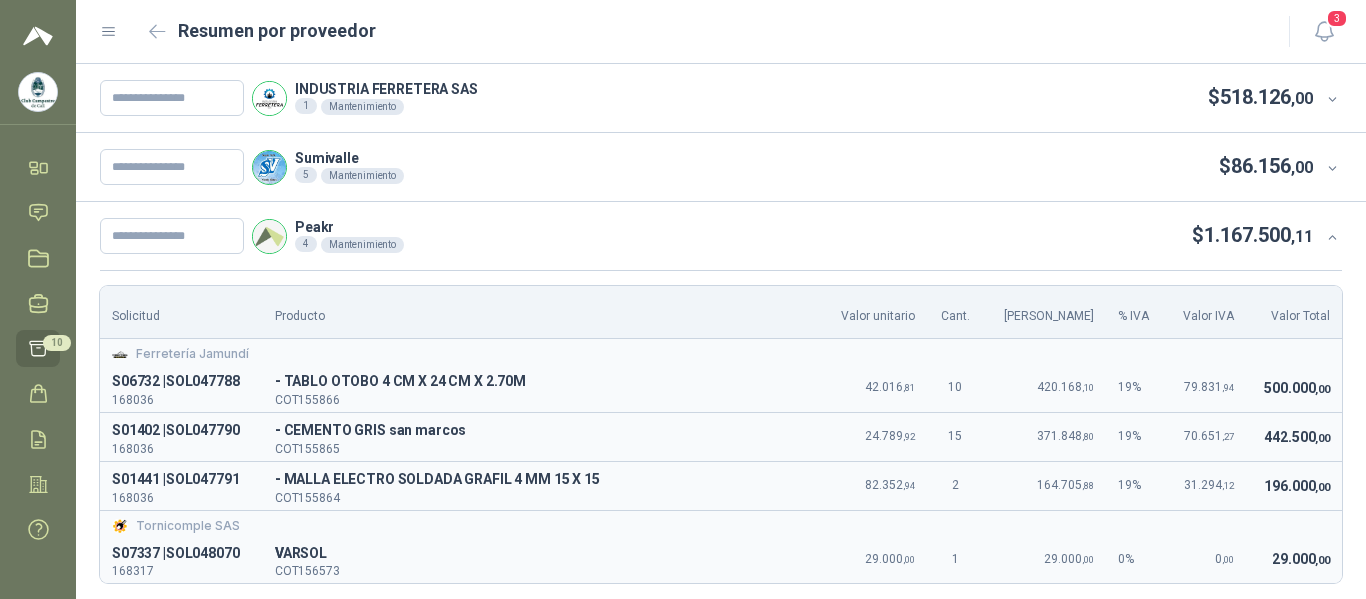 scroll, scrollTop: 5, scrollLeft: 0, axis: vertical 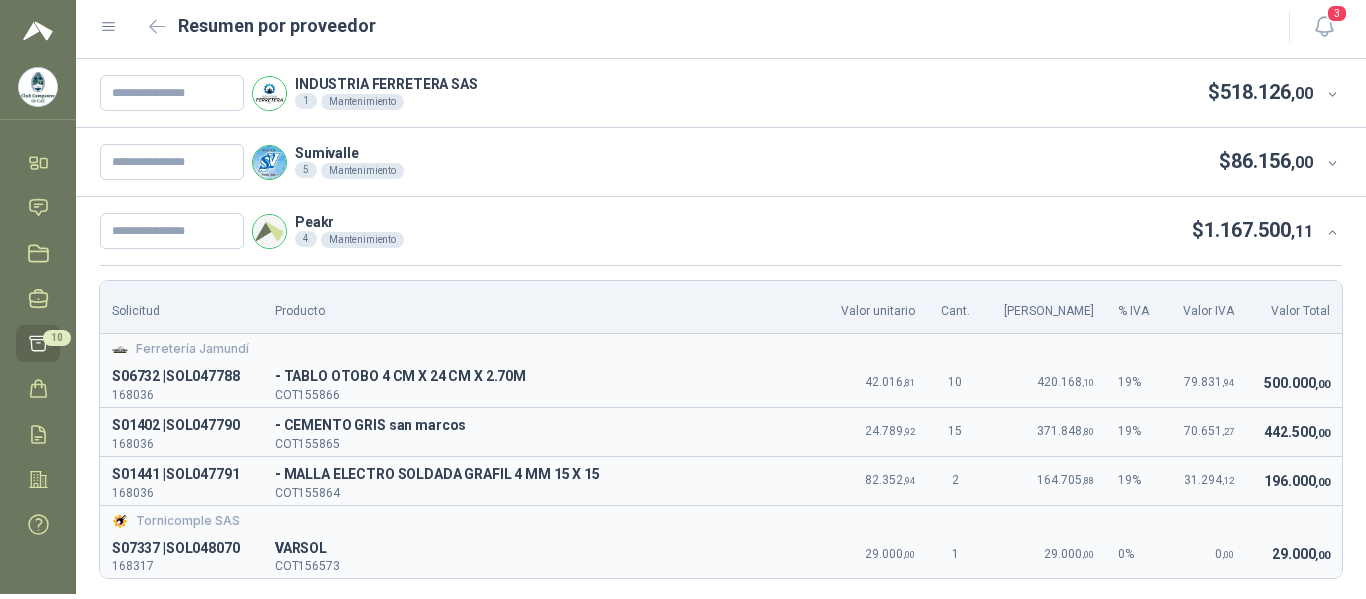 click on "Producto" at bounding box center [542, 307] 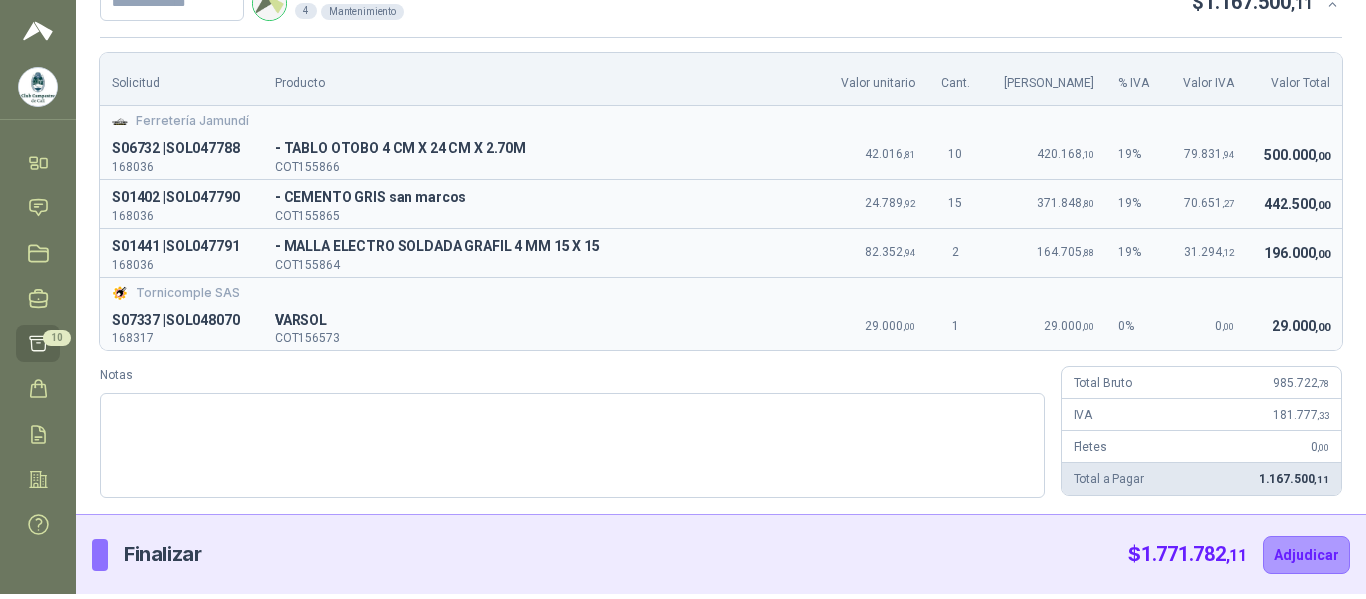 scroll, scrollTop: 0, scrollLeft: 0, axis: both 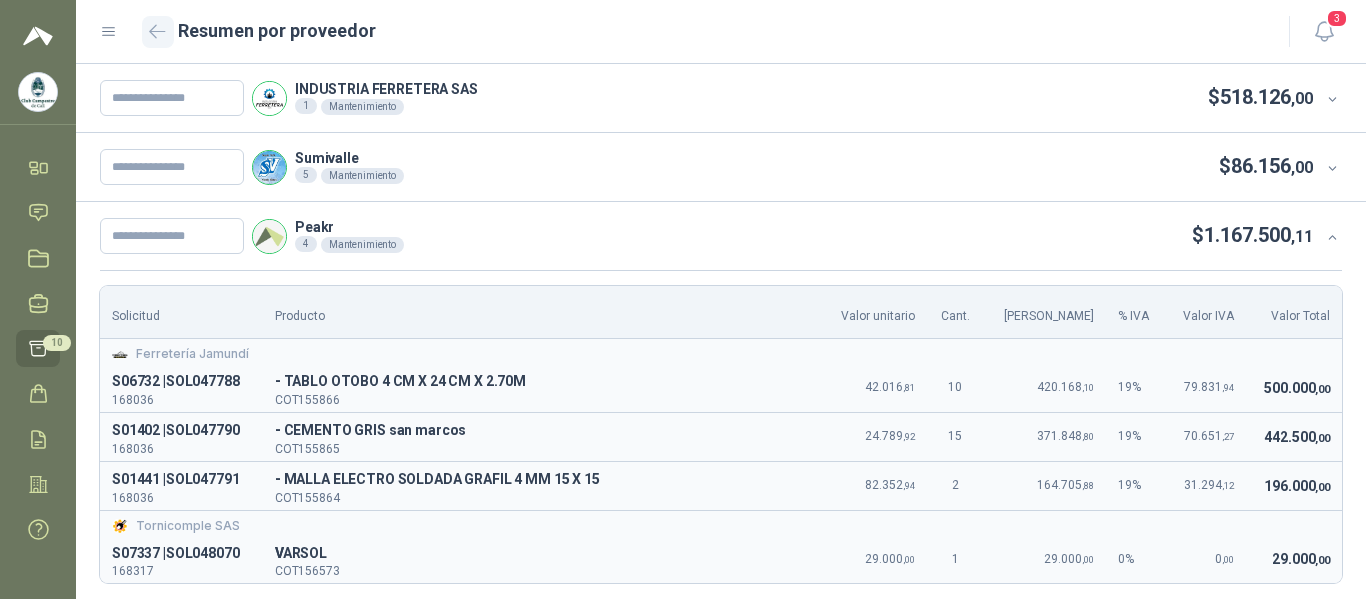 click 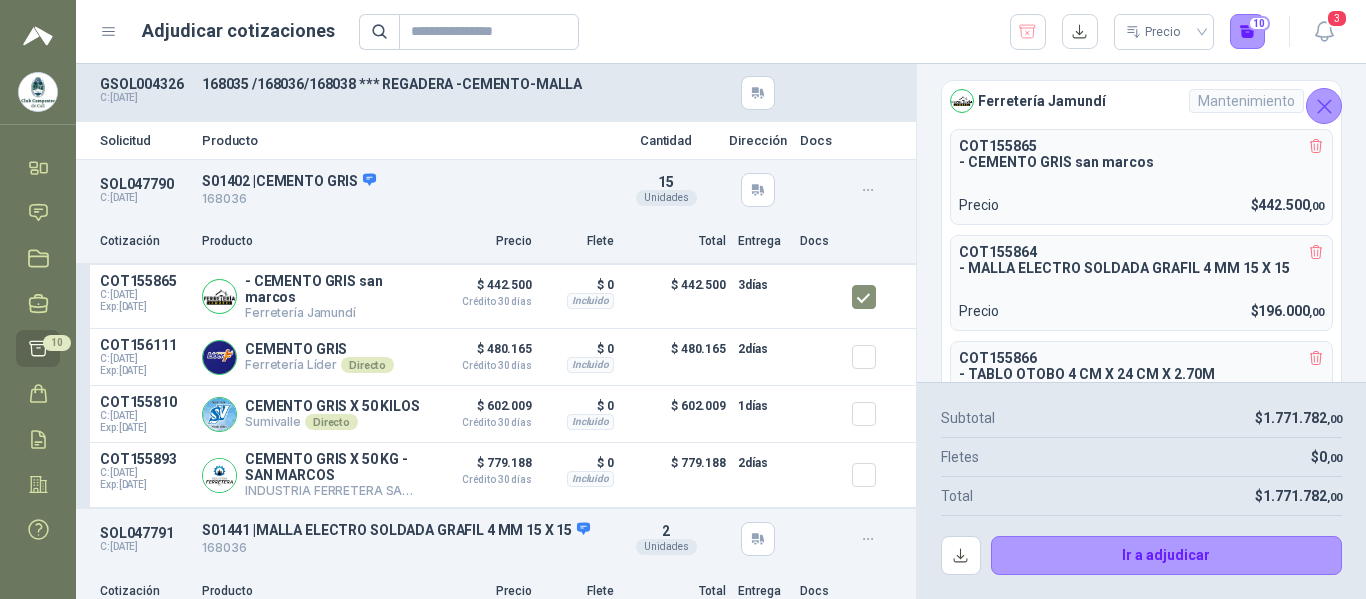 click on "Producto" at bounding box center (403, 140) 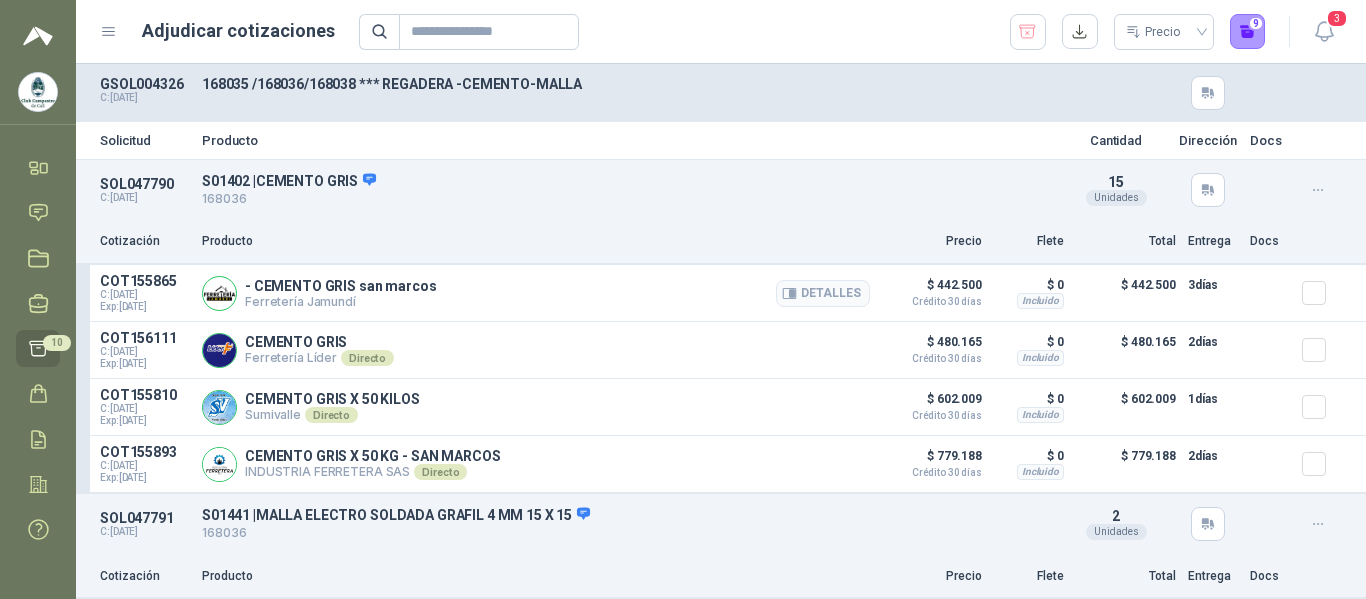 scroll, scrollTop: 200, scrollLeft: 0, axis: vertical 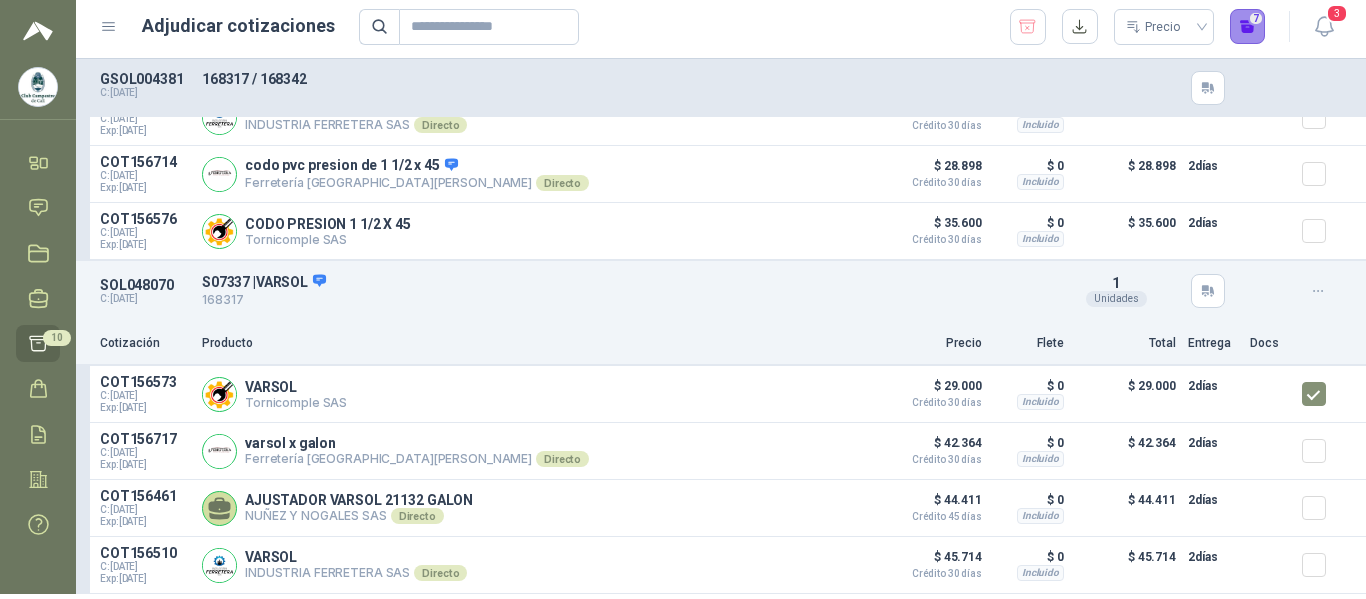 click on "7" at bounding box center [1248, 27] 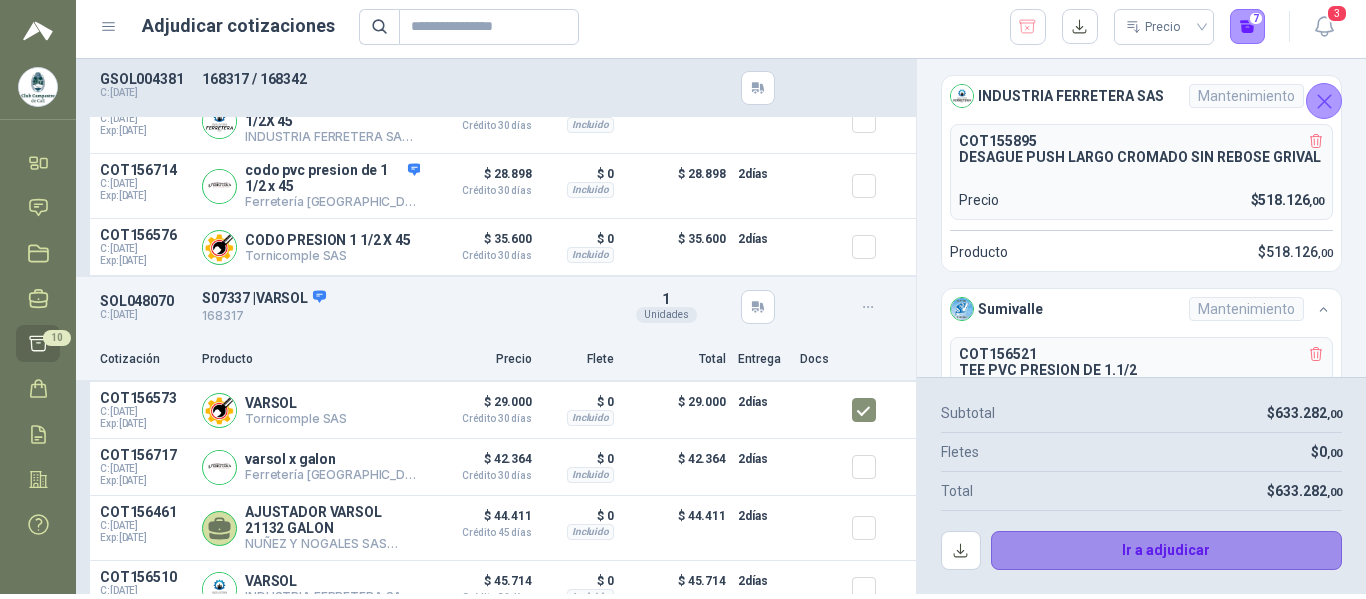 click on "Ir a adjudicar" at bounding box center (1167, 551) 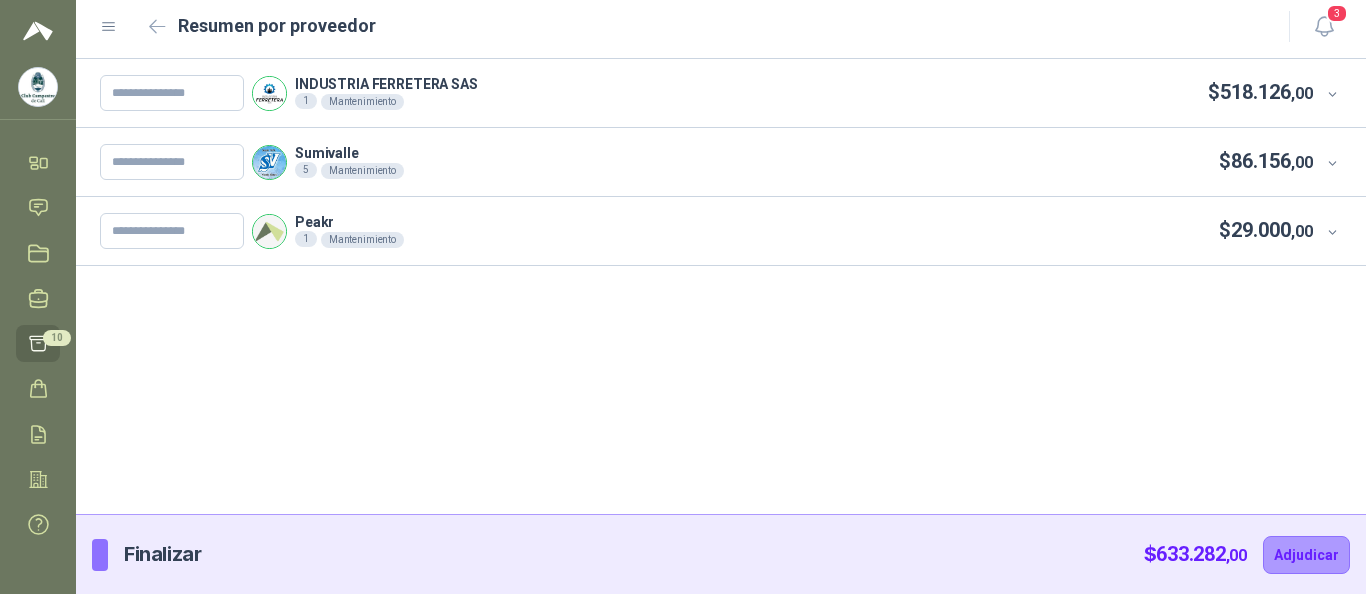 click on "Peakr 1 Mantenimiento $  29.000 ,00" at bounding box center [721, 231] 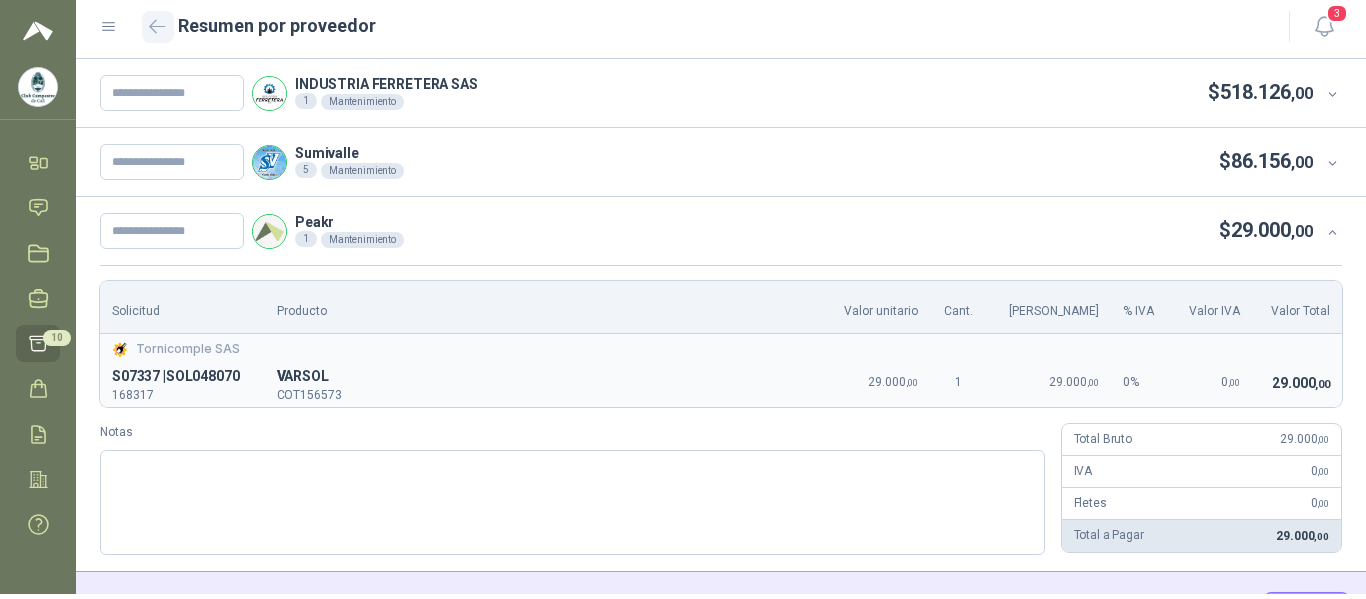 click 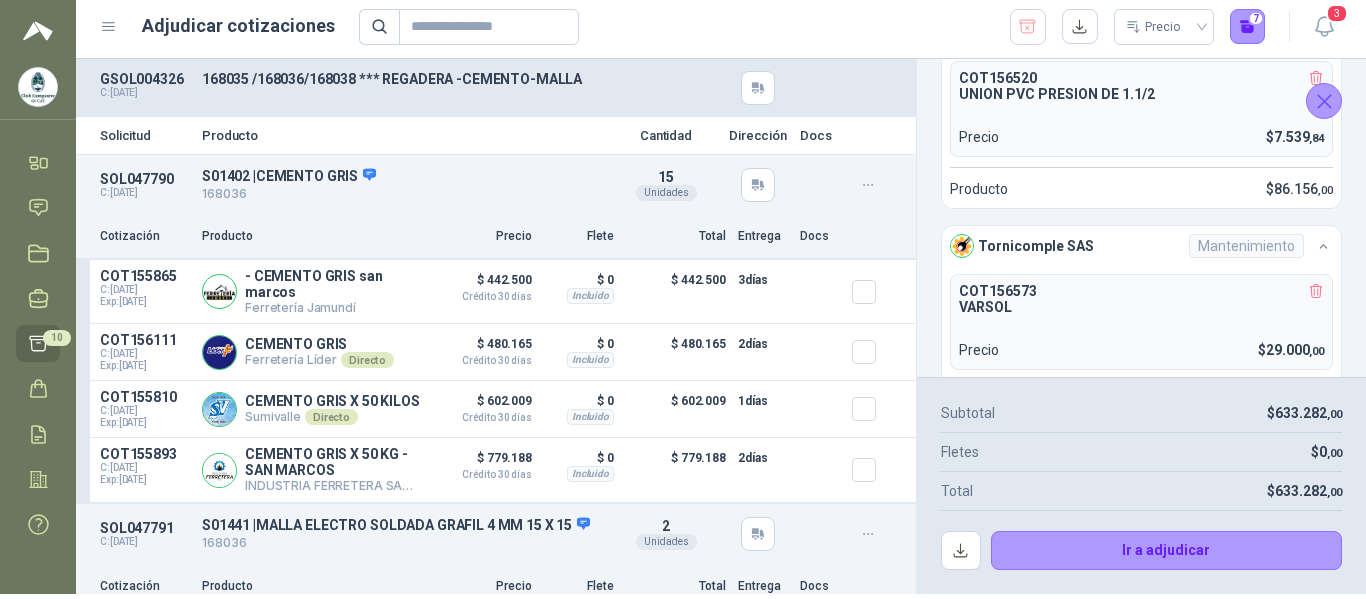 scroll, scrollTop: 728, scrollLeft: 0, axis: vertical 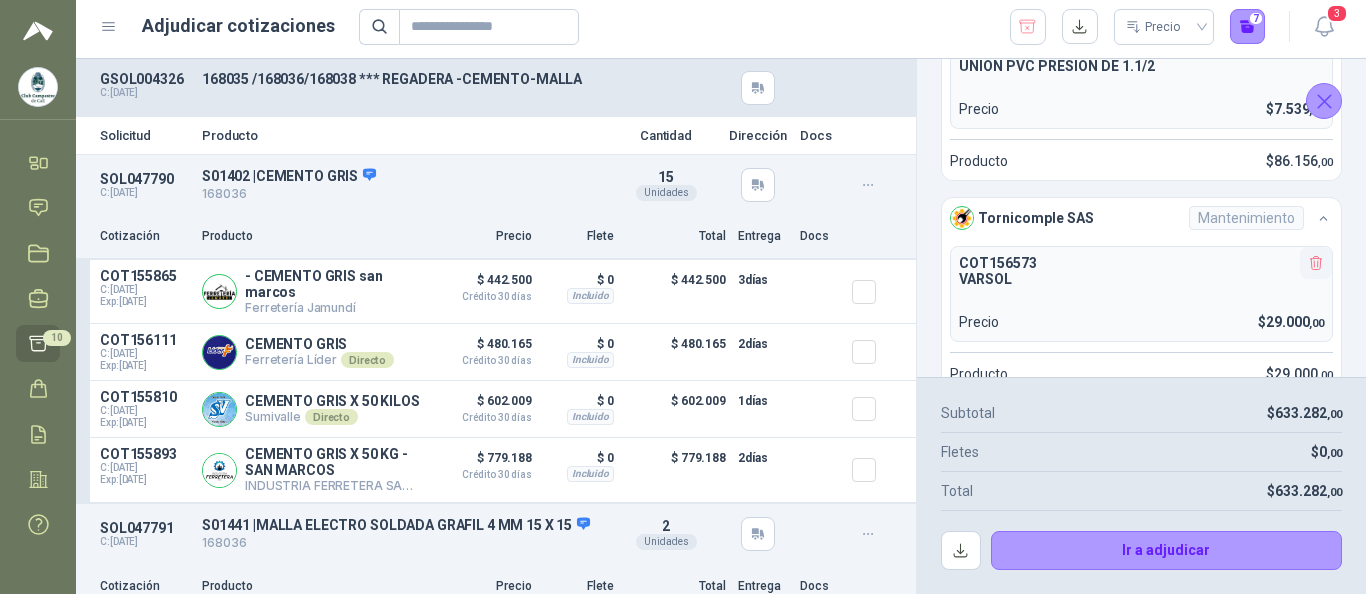 click 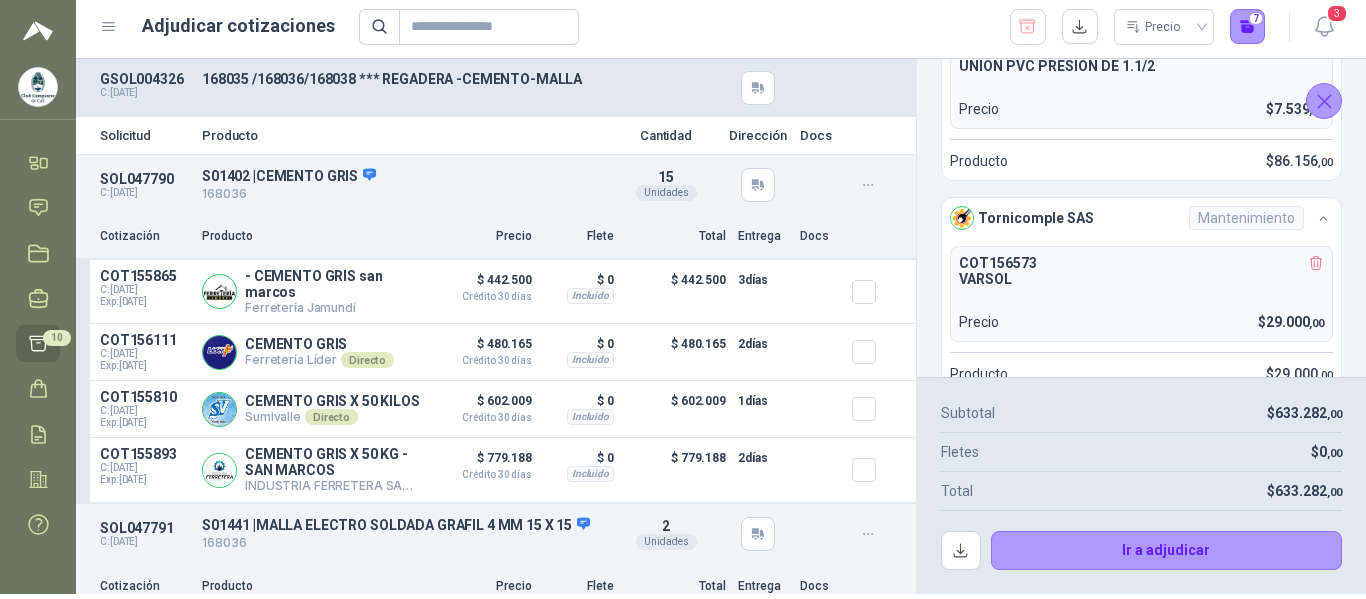 scroll, scrollTop: 513, scrollLeft: 0, axis: vertical 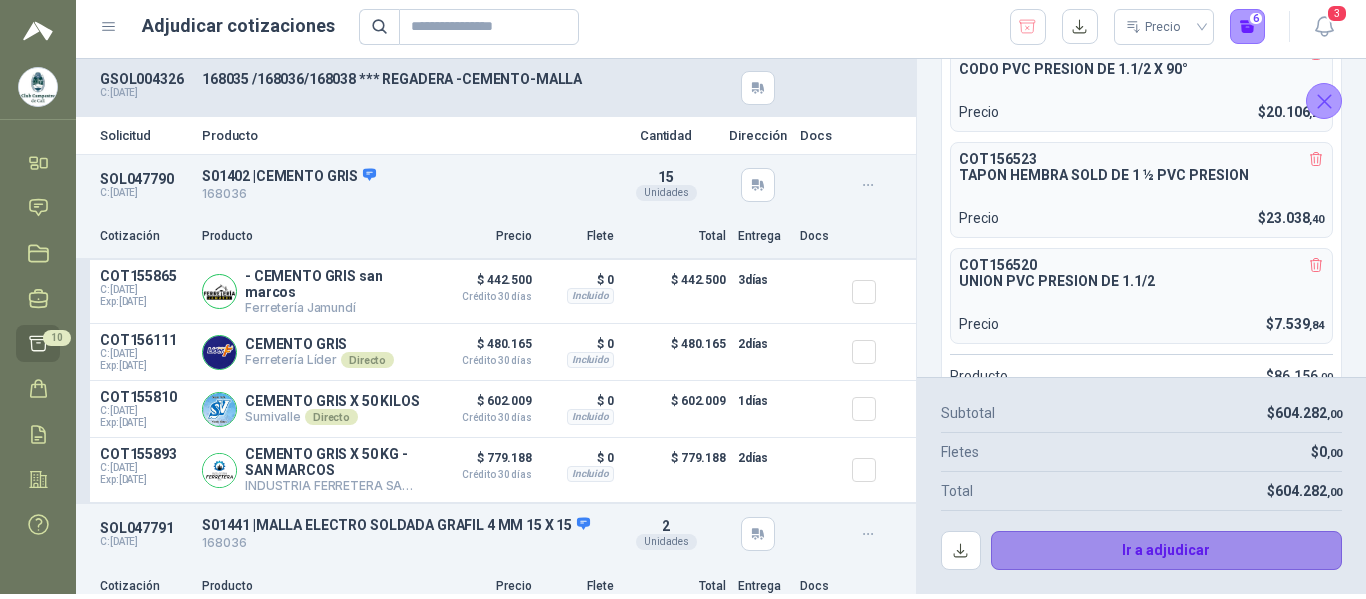 click on "Ir a adjudicar" at bounding box center [1167, 551] 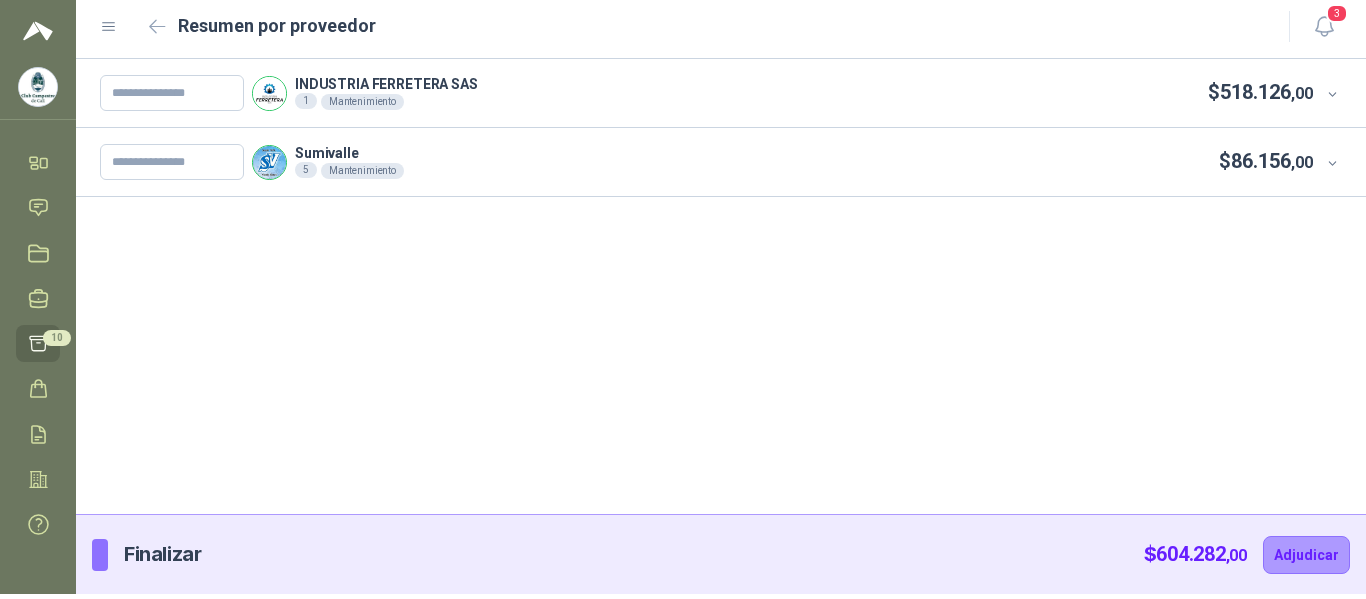 click on "INDUSTRIA FERRETERA SAS 1 Mantenimiento $  518.126 ,00" at bounding box center [706, 93] 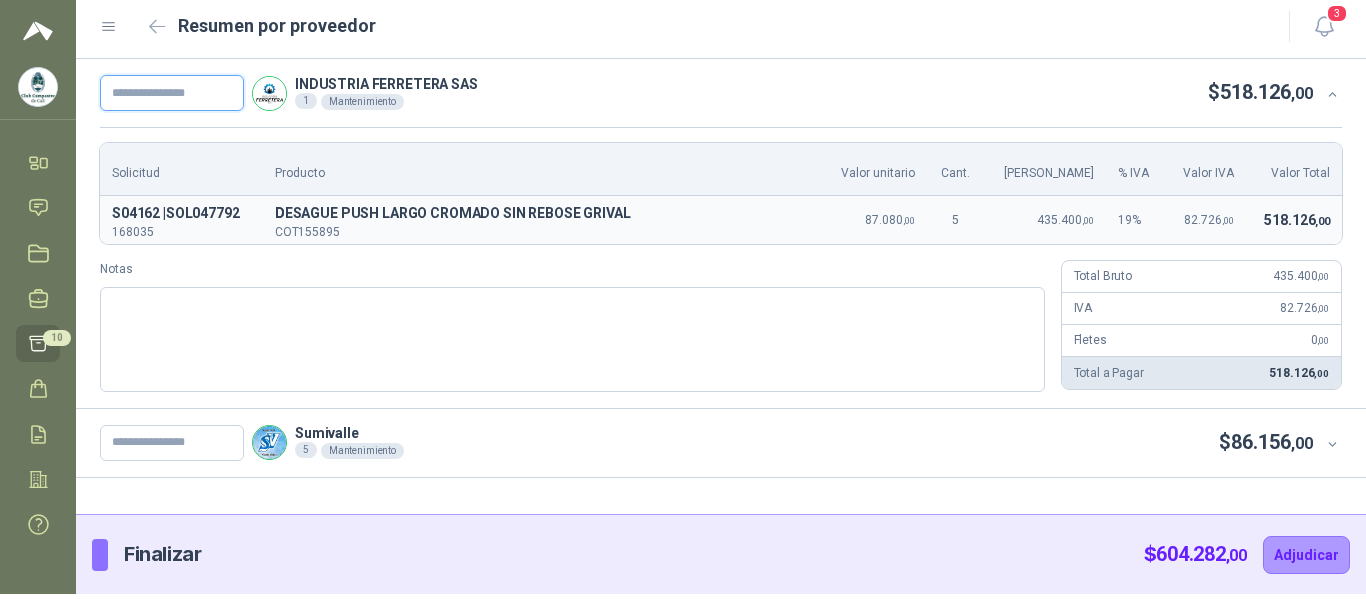 click at bounding box center (172, 93) 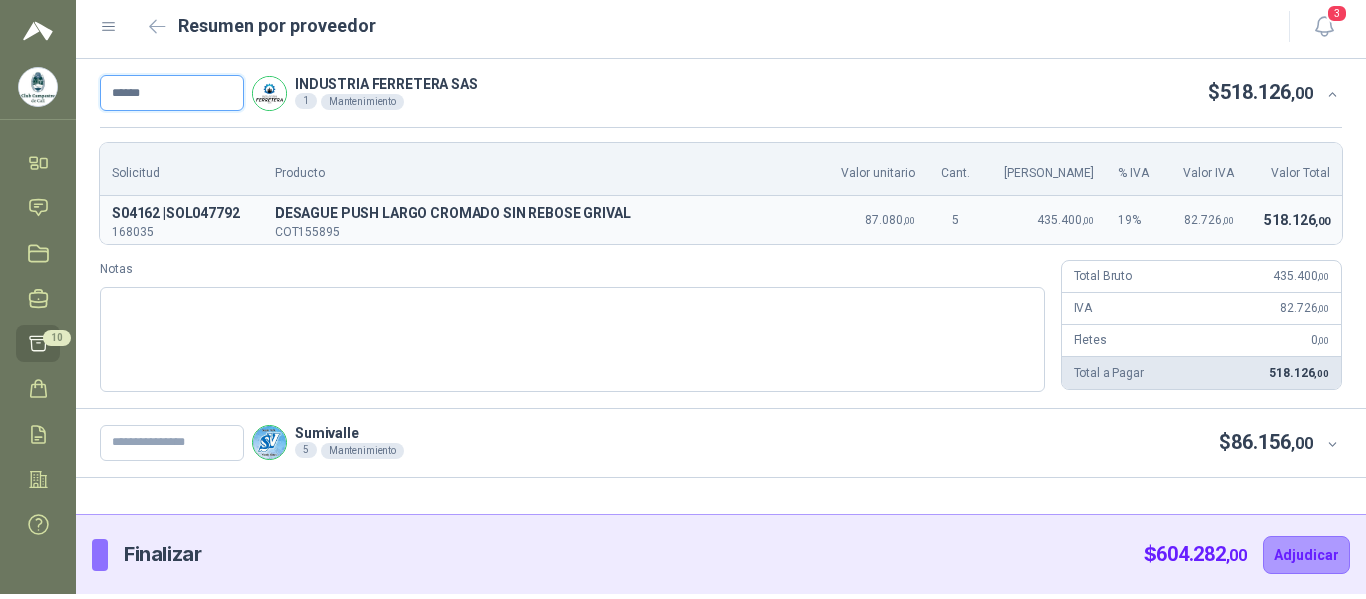 type on "******" 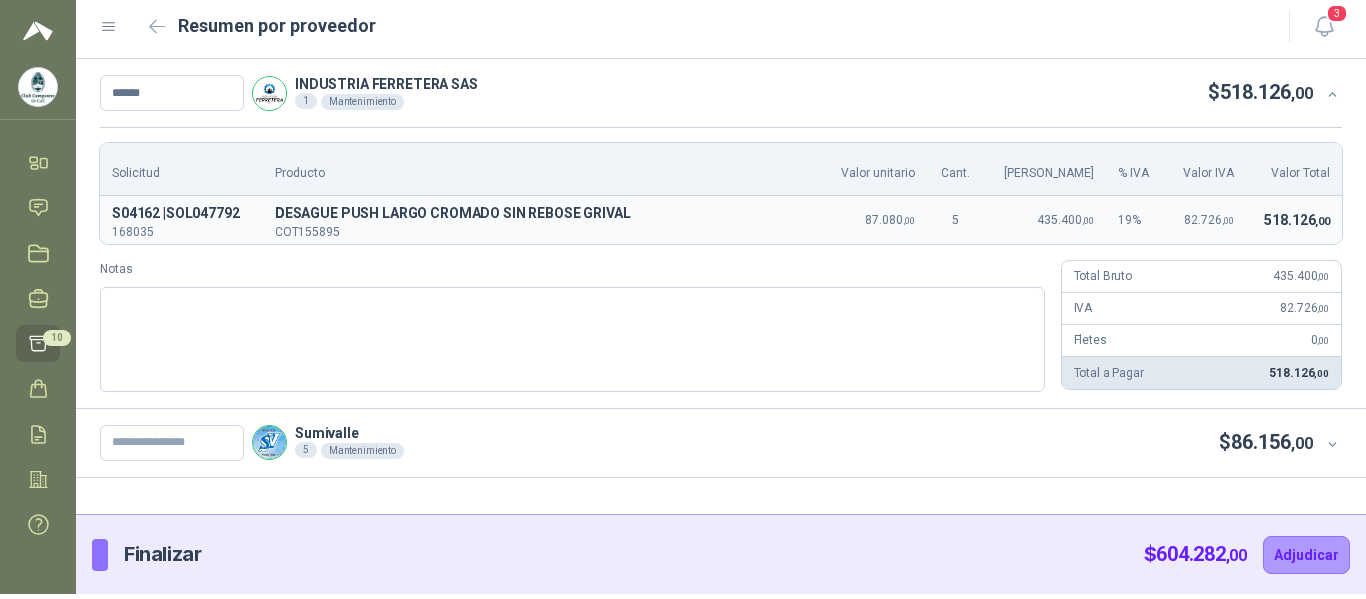 click on "Sumivalle 5 Mantenimiento $  86.156 ,00" at bounding box center (721, 443) 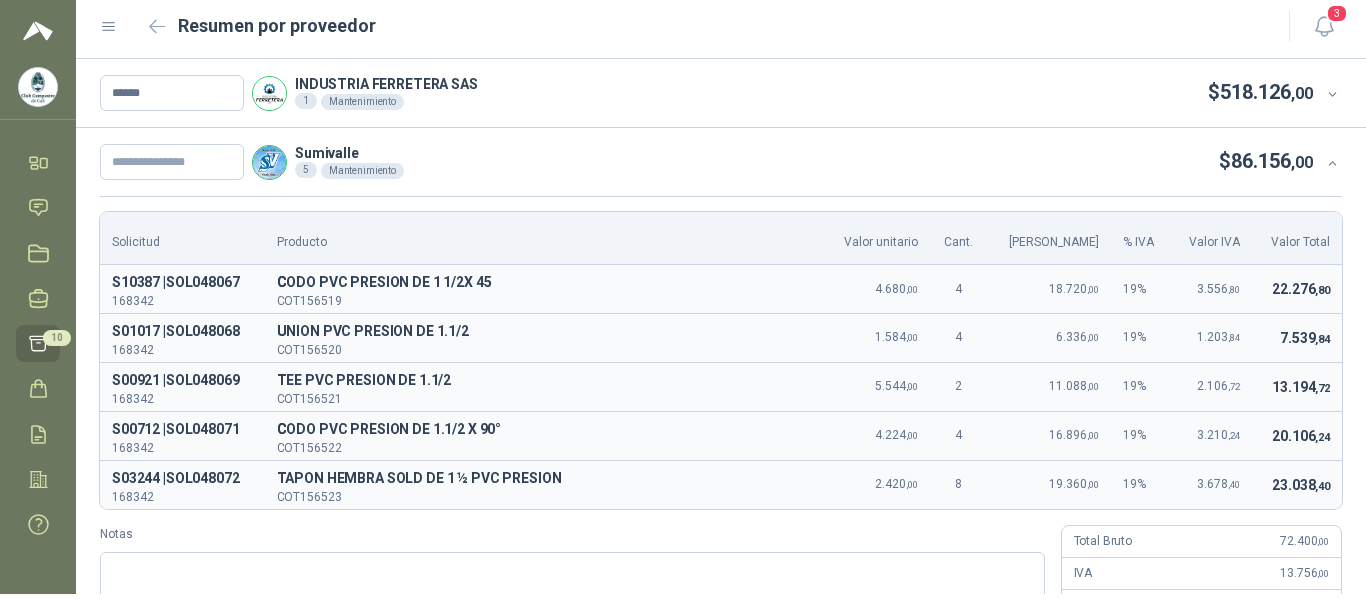 type 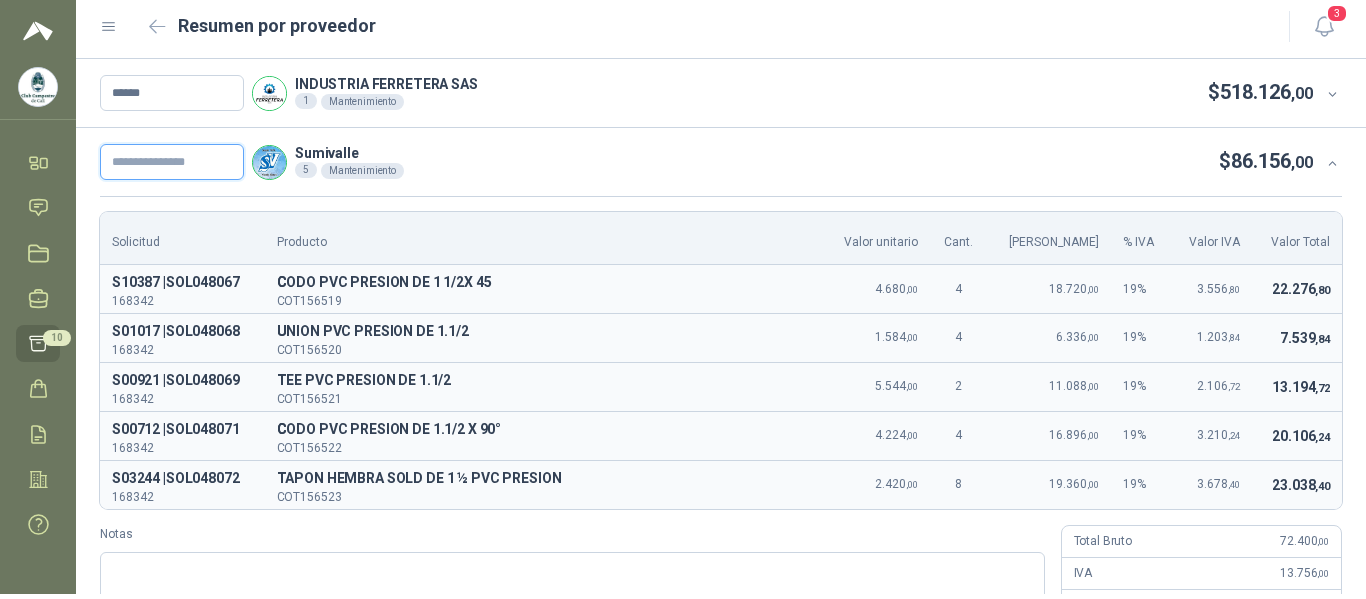 click at bounding box center (172, 162) 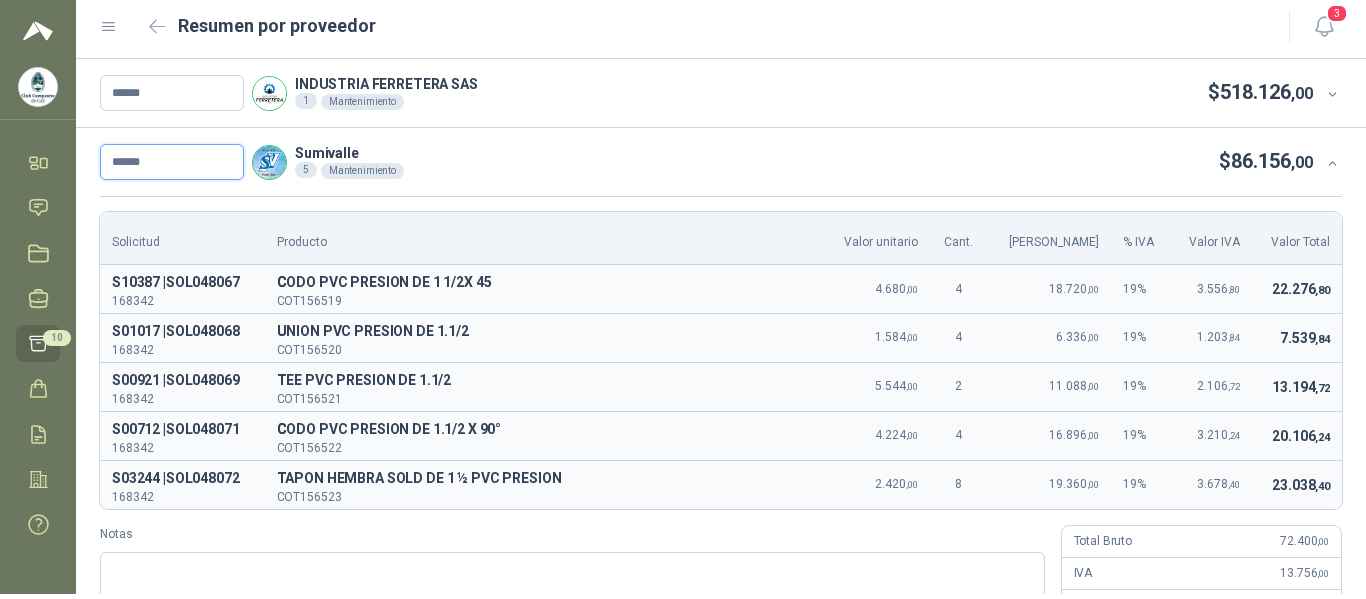 scroll, scrollTop: 159, scrollLeft: 0, axis: vertical 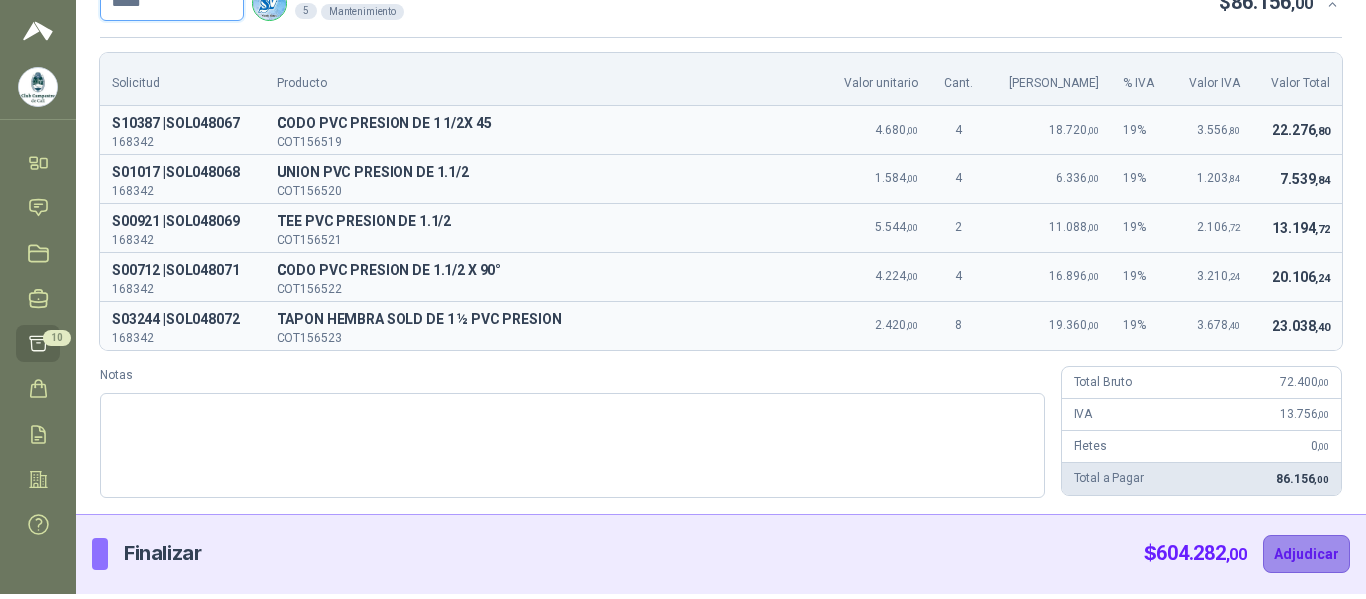 type on "******" 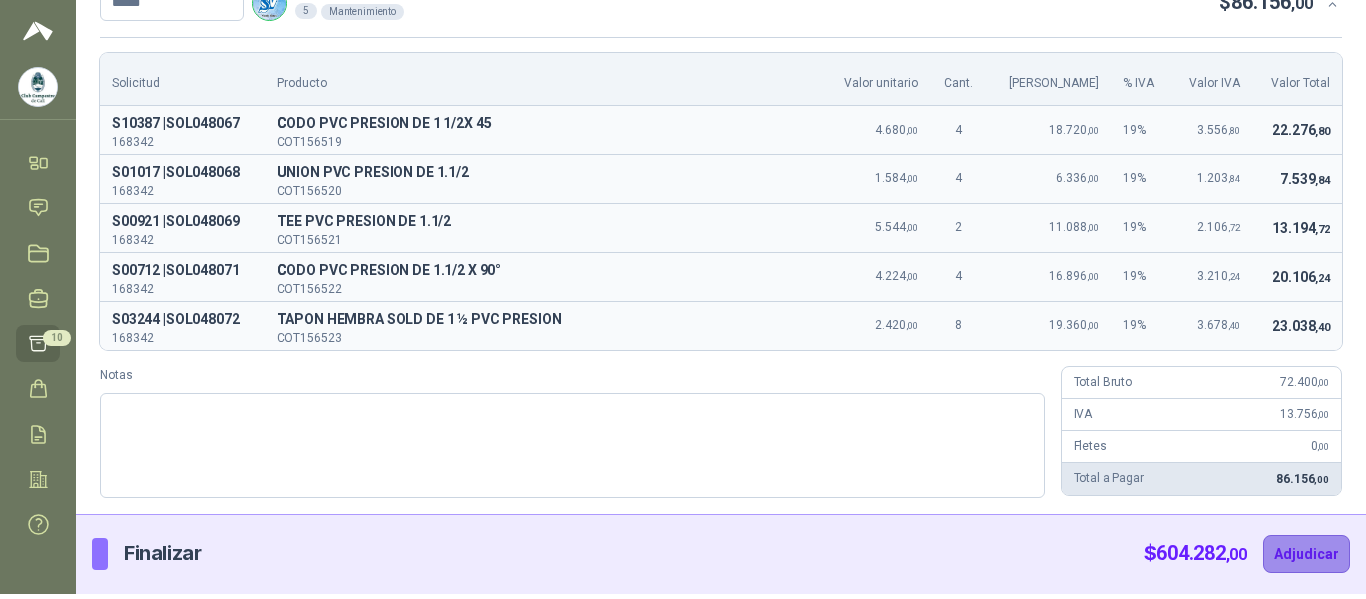 click on "Adjudicar" at bounding box center [1306, 554] 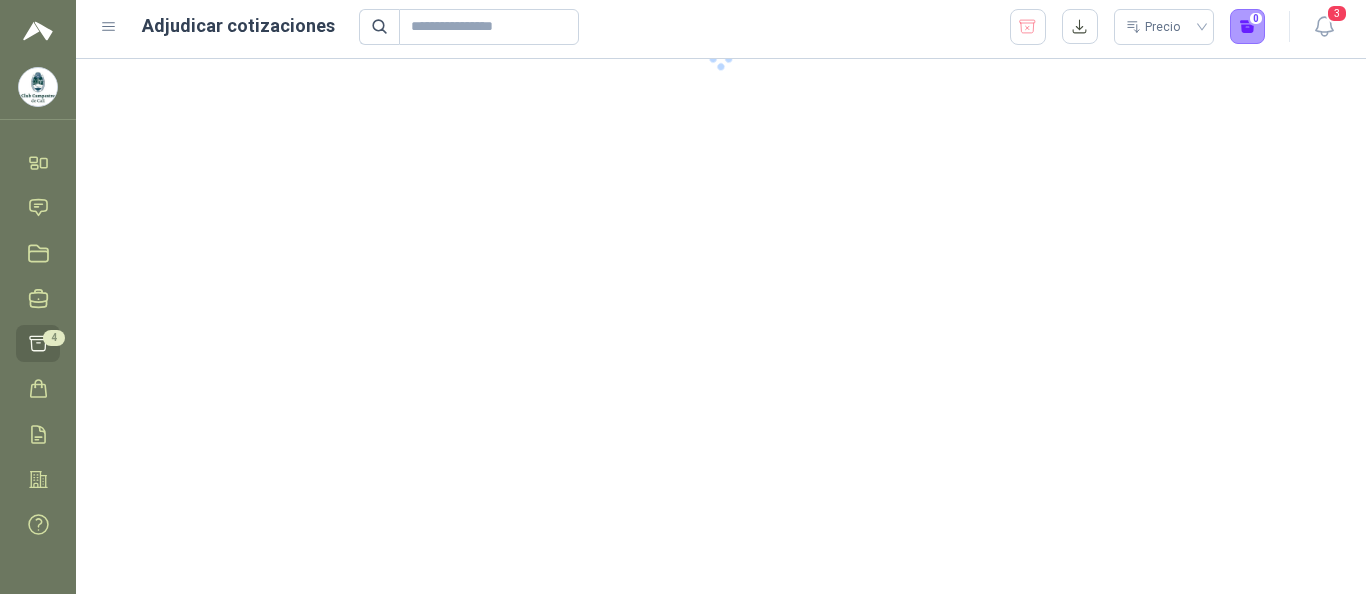 scroll, scrollTop: 0, scrollLeft: 0, axis: both 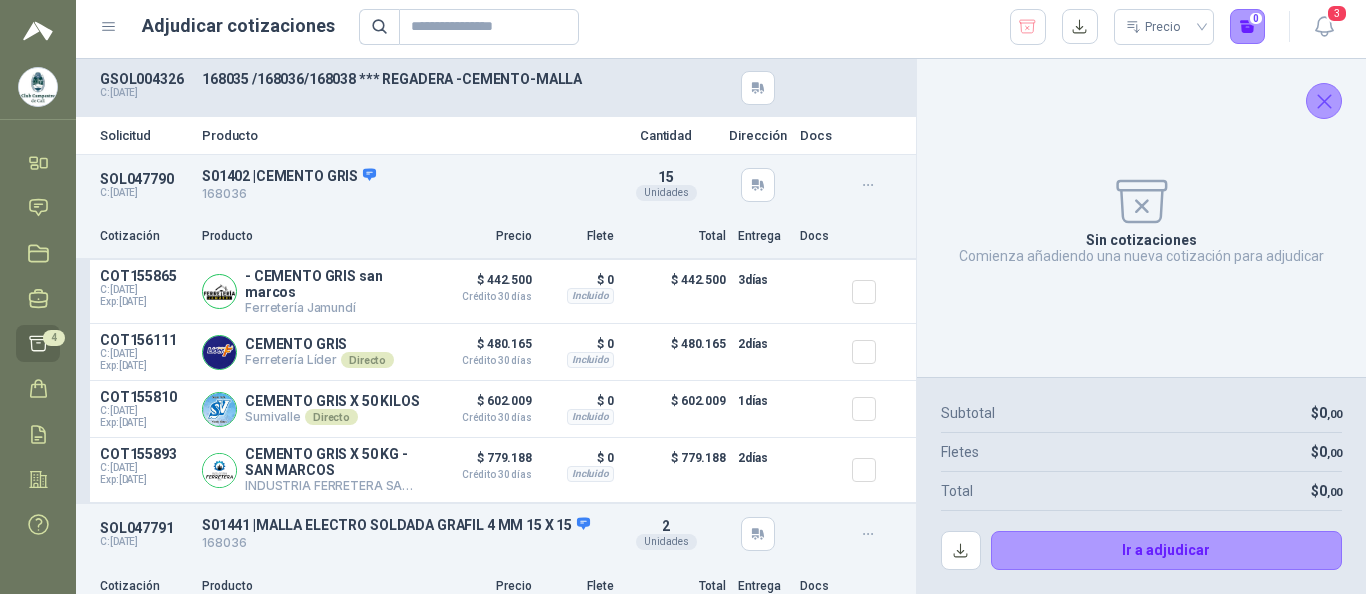 click 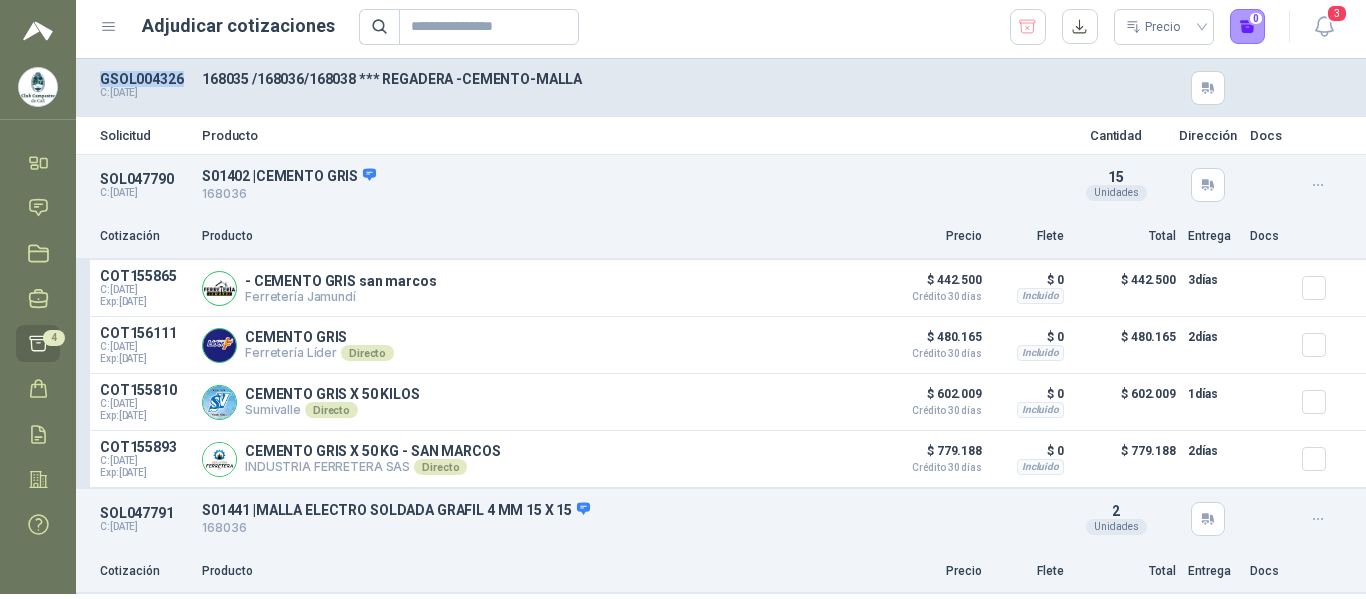 drag, startPoint x: 191, startPoint y: 73, endPoint x: 96, endPoint y: 79, distance: 95.189285 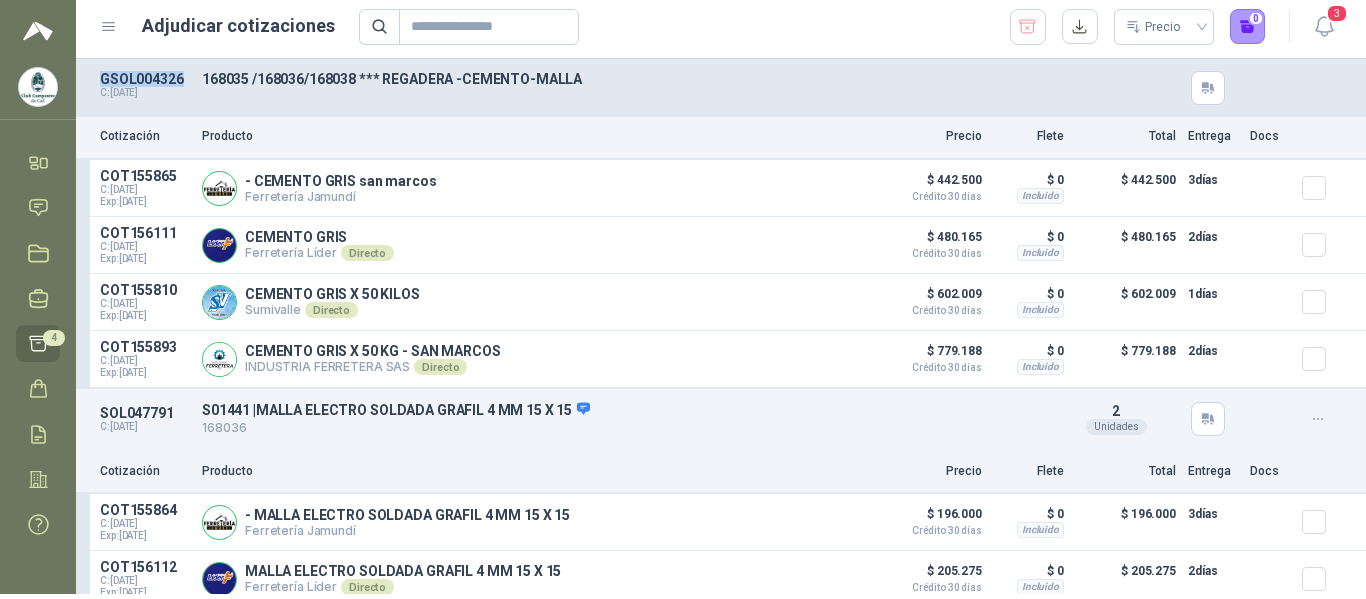 click 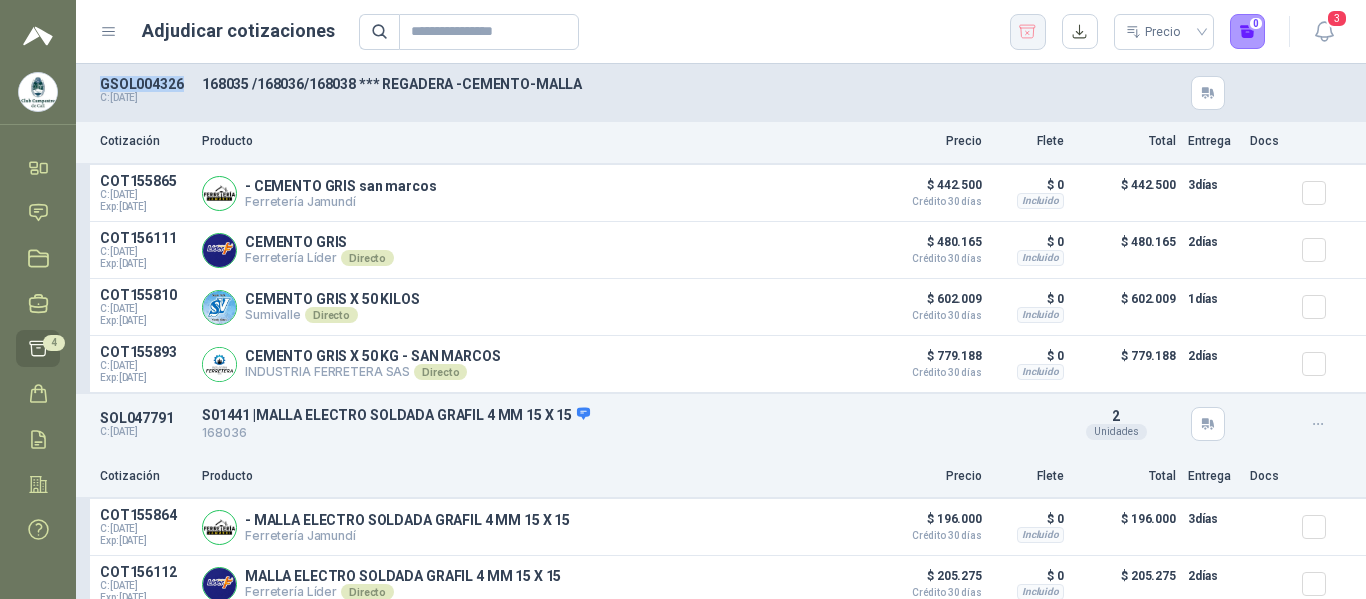 click 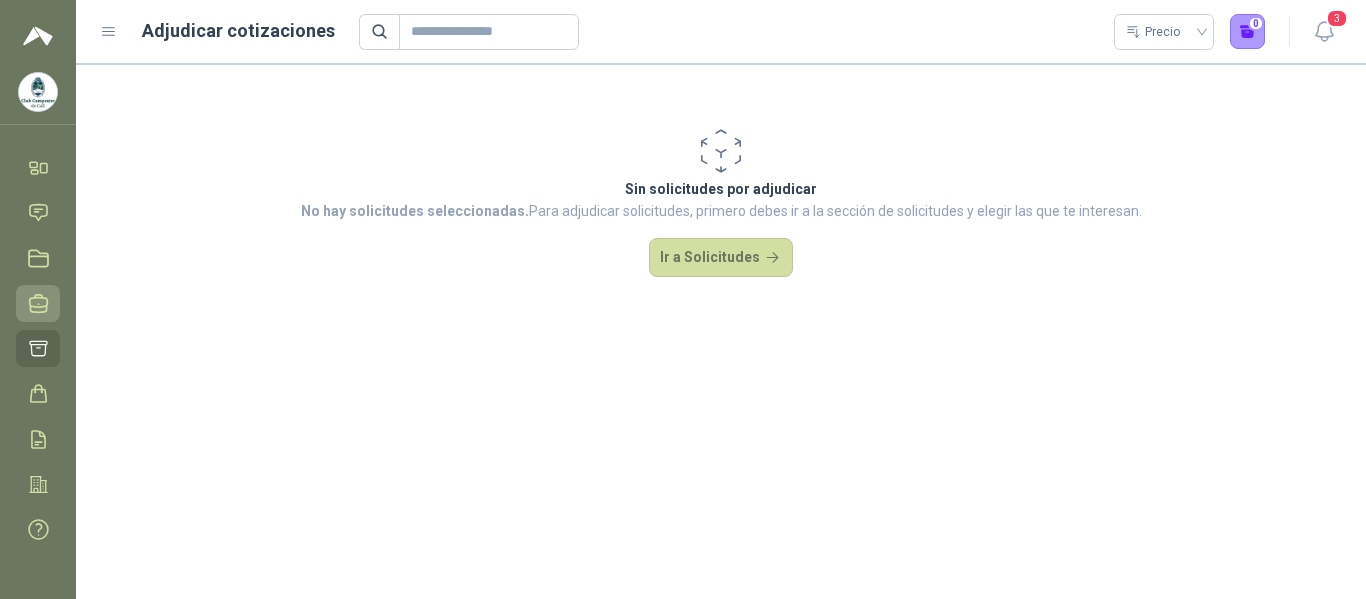 click on "Negociaciones" at bounding box center [38, 303] 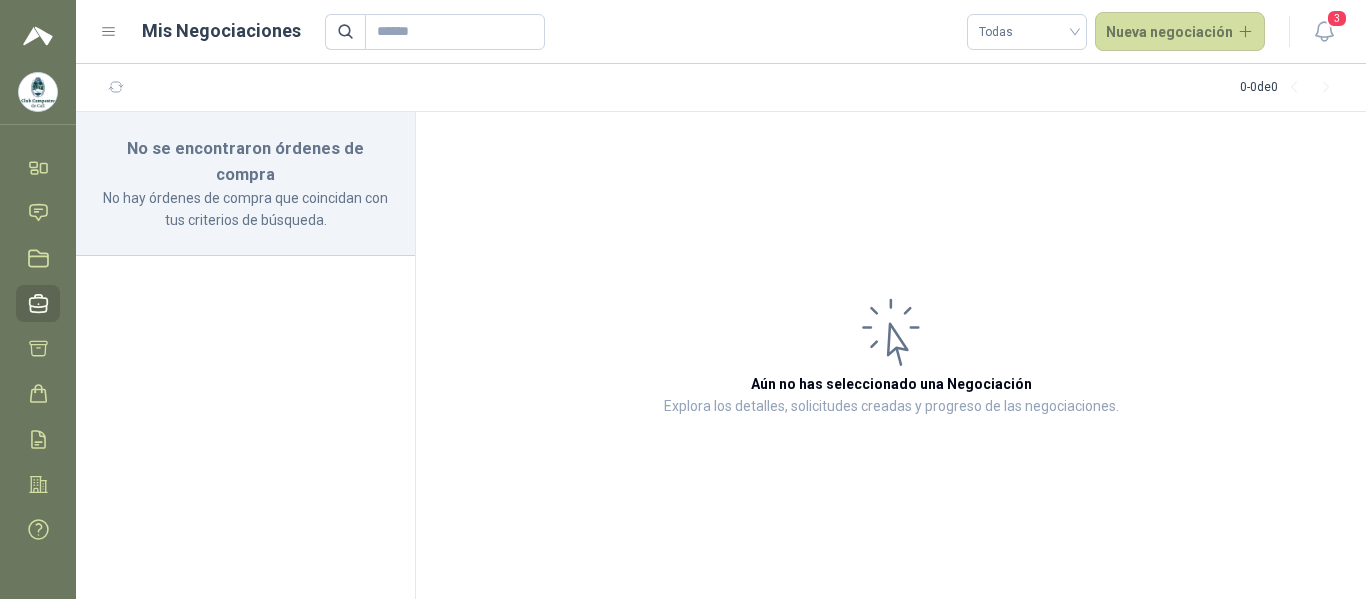 click 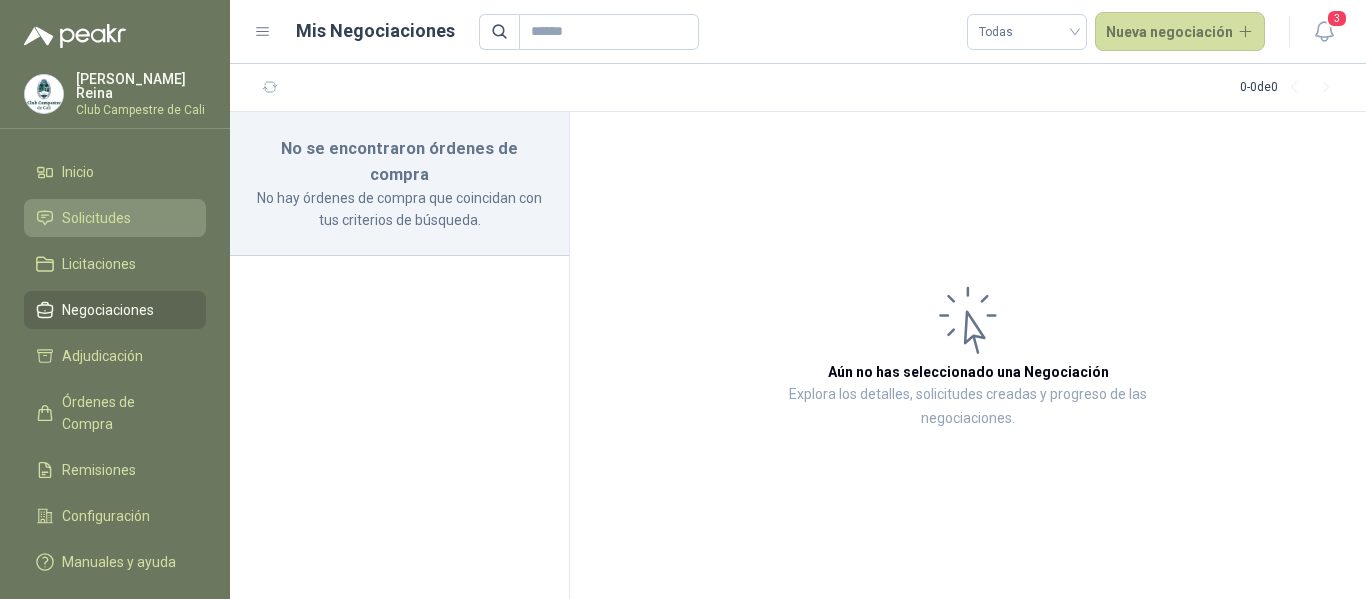 click on "Solicitudes" at bounding box center [96, 218] 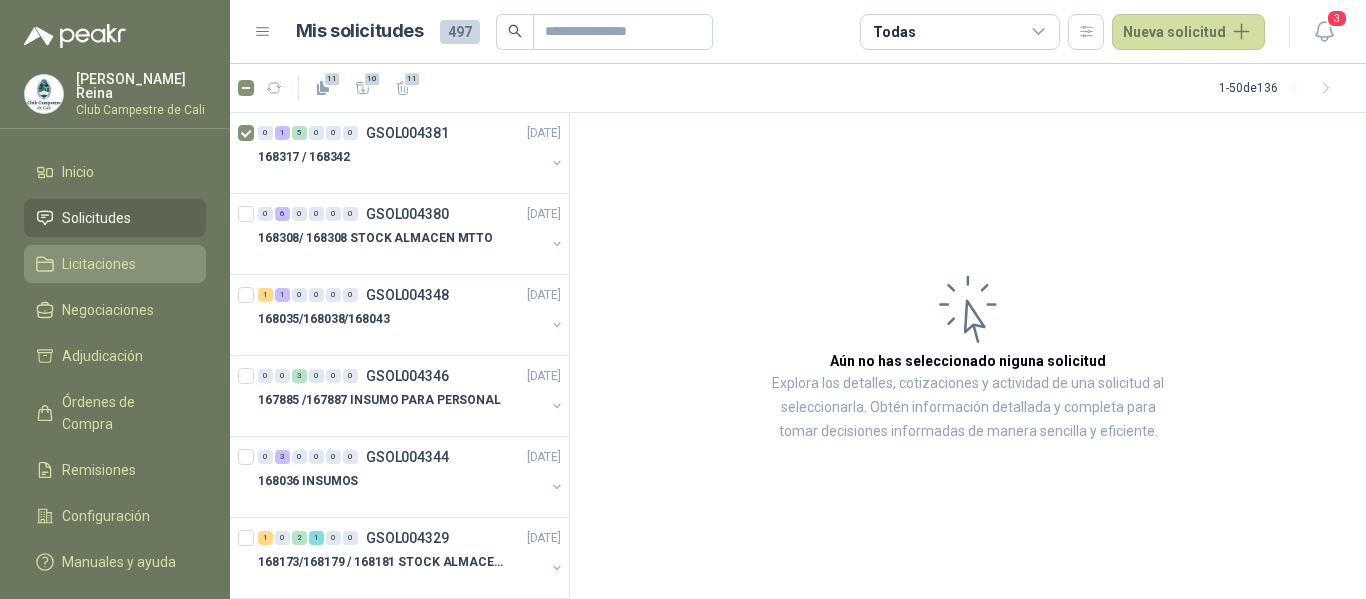click on "Licitaciones" at bounding box center (99, 264) 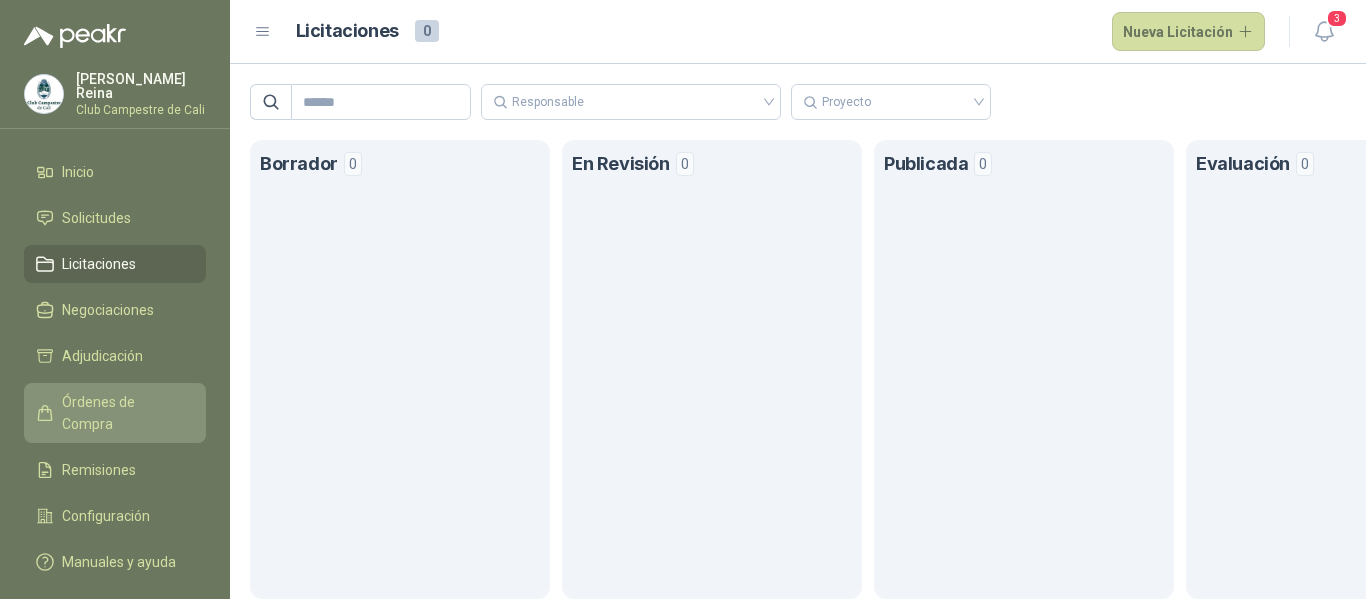 click on "Órdenes de Compra" at bounding box center (124, 413) 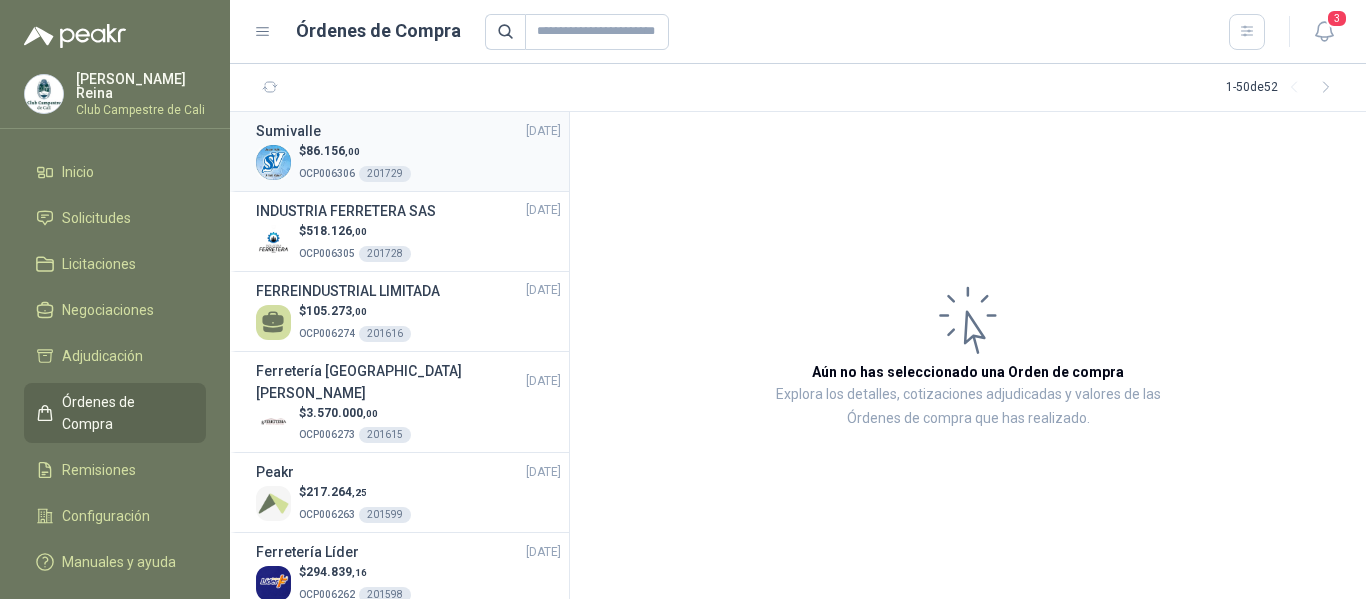 click on "$  86.156 ,00 OCP006306 201729" at bounding box center [408, 162] 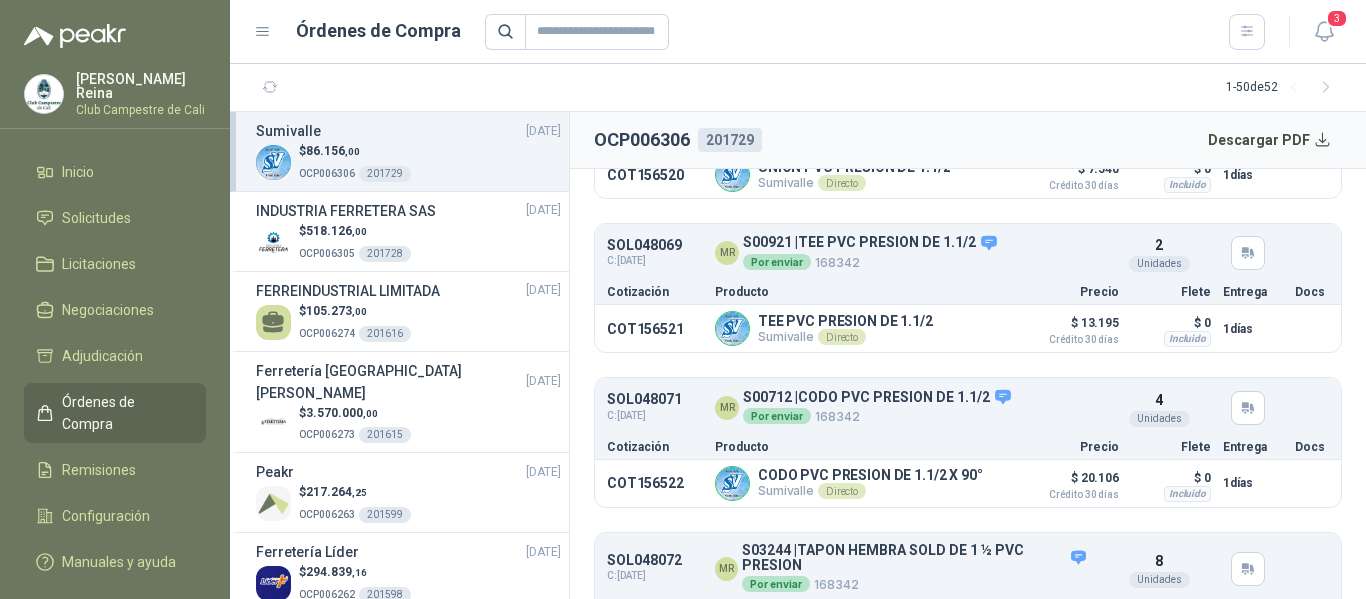 scroll, scrollTop: 503, scrollLeft: 0, axis: vertical 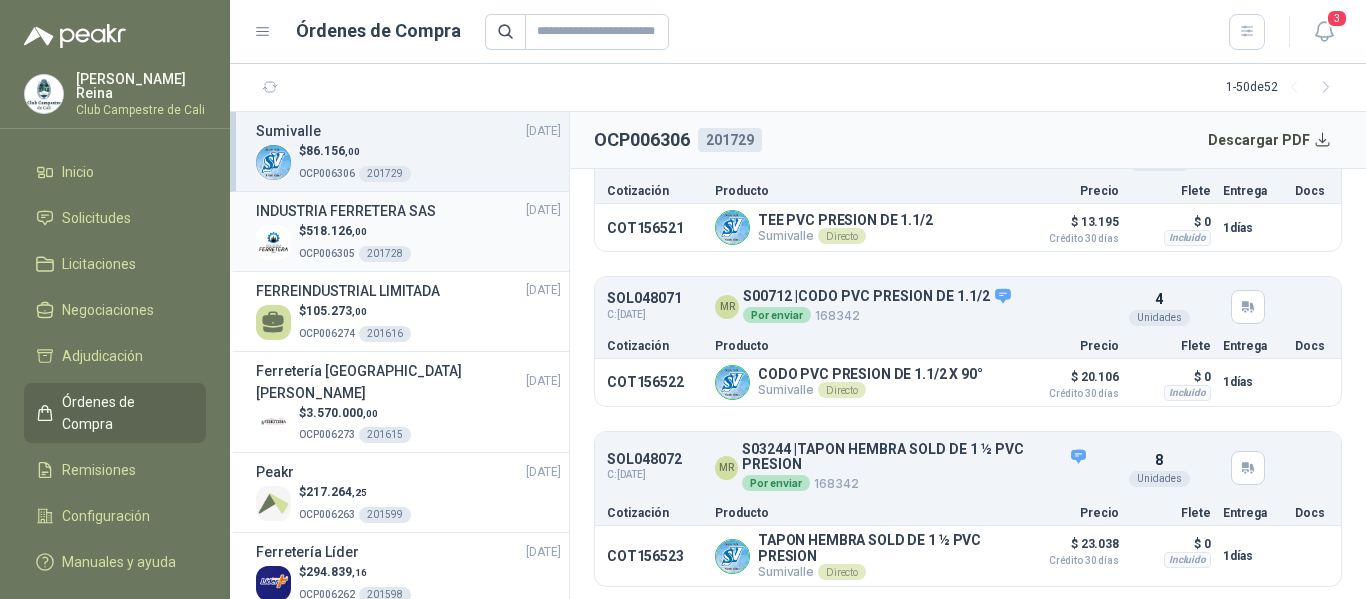 click on "$  518.126 ,00 OCP006305 201728" at bounding box center (408, 242) 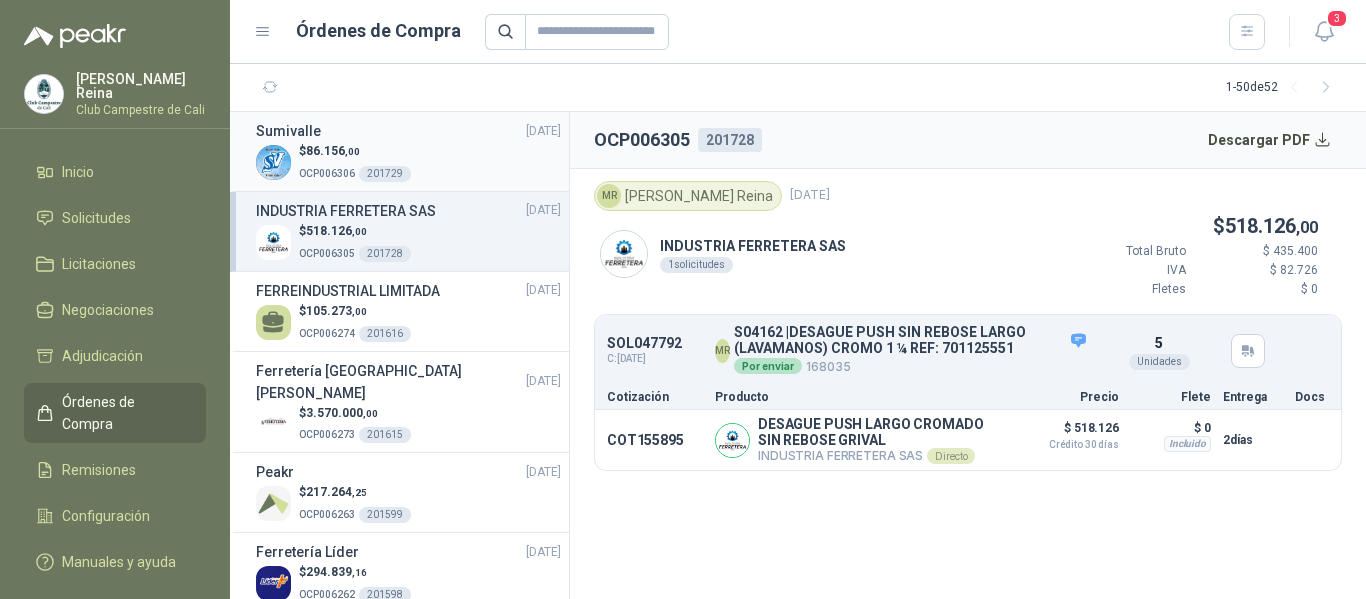 click on "$  86.156 ,00 OCP006306 201729" at bounding box center (408, 162) 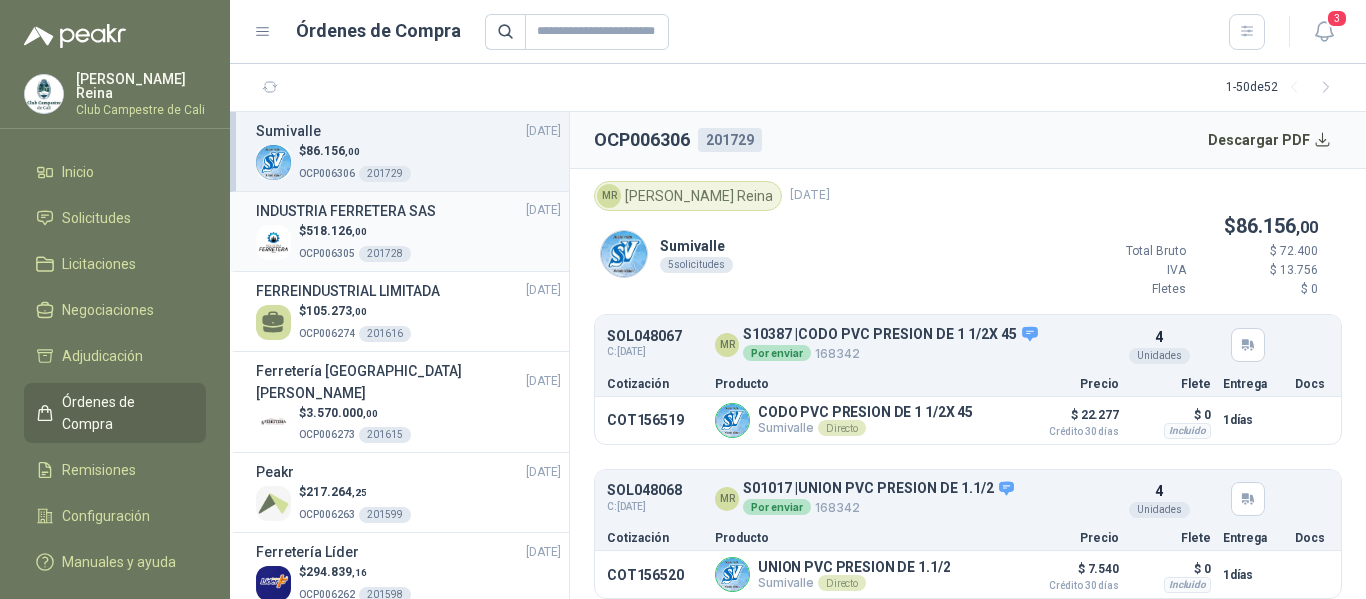 click on "$  518.126 ,00 OCP006305 201728" at bounding box center (408, 242) 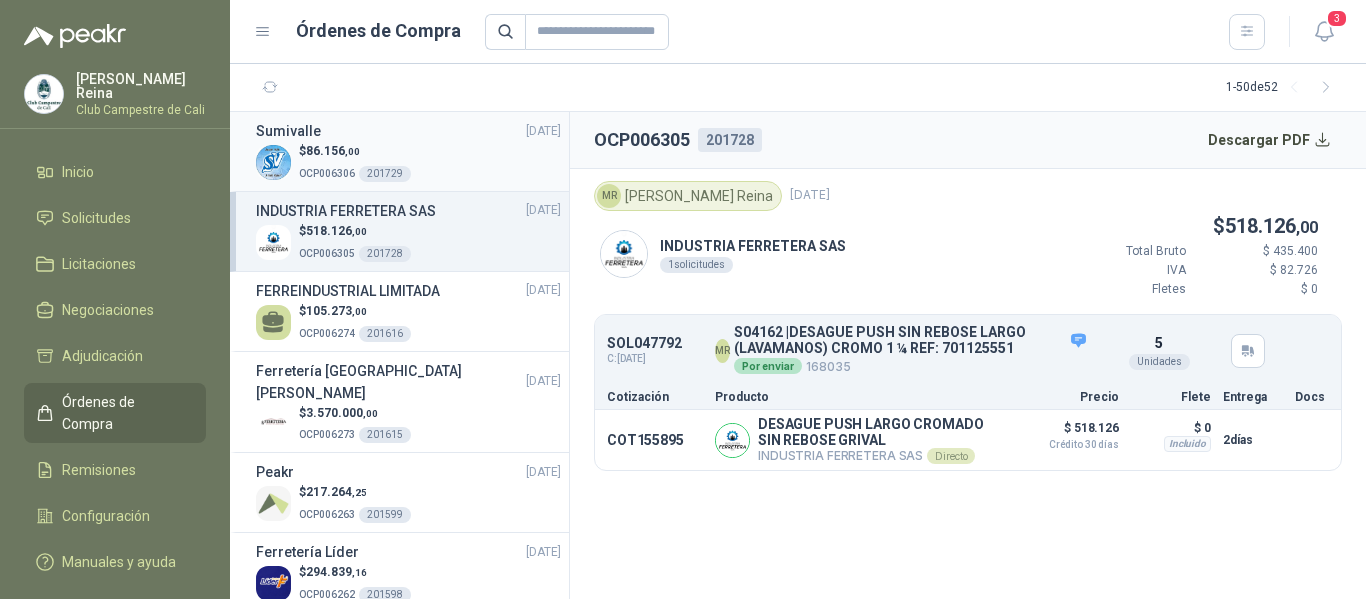 click on "$  86.156 ,00 OCP006306 201729" at bounding box center [408, 162] 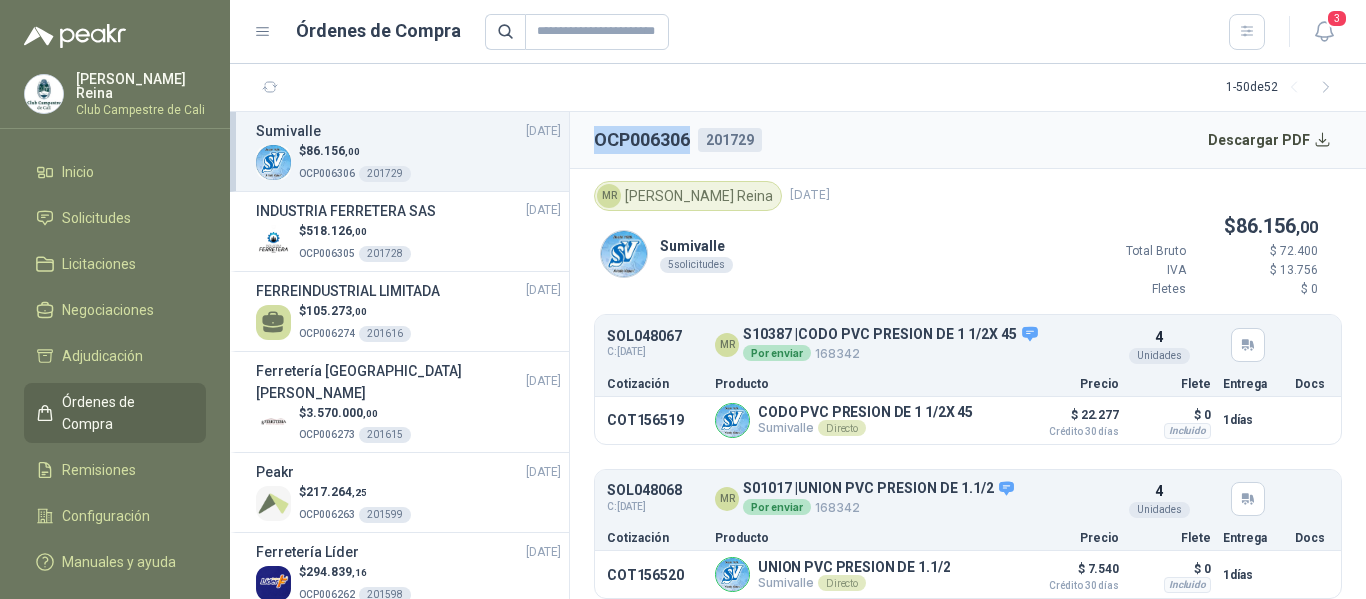 drag, startPoint x: 693, startPoint y: 135, endPoint x: 598, endPoint y: 145, distance: 95.524864 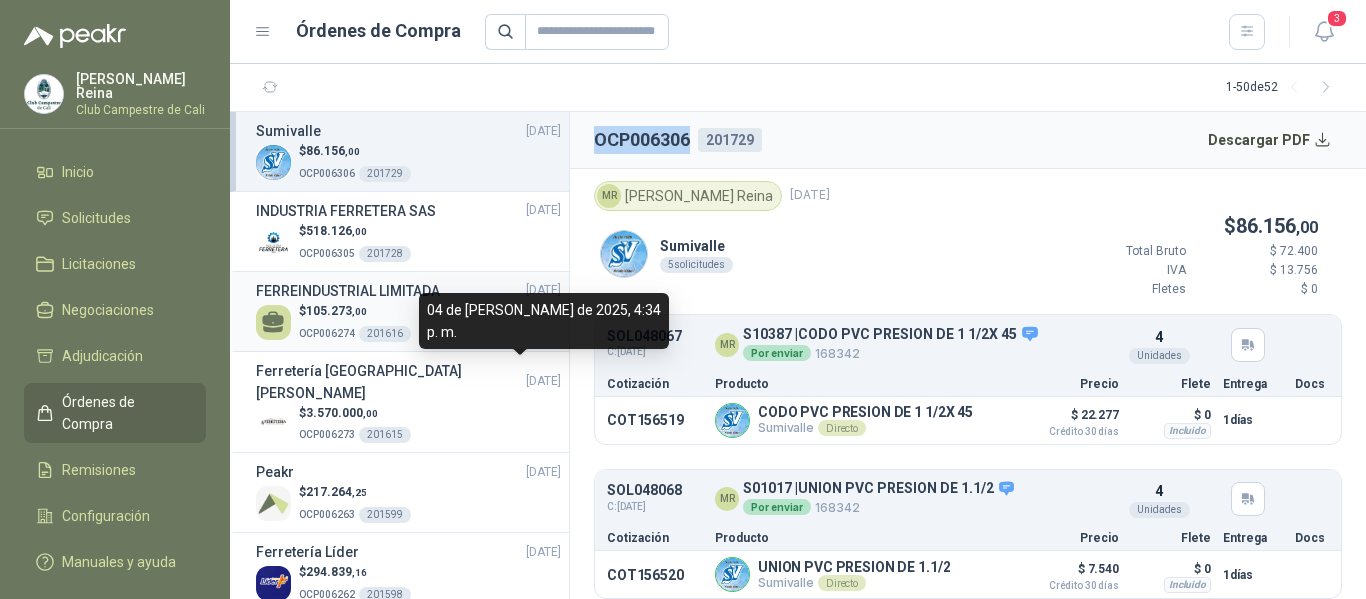 click on "$  105.273 ,00 OCP006274 201616" at bounding box center [408, 322] 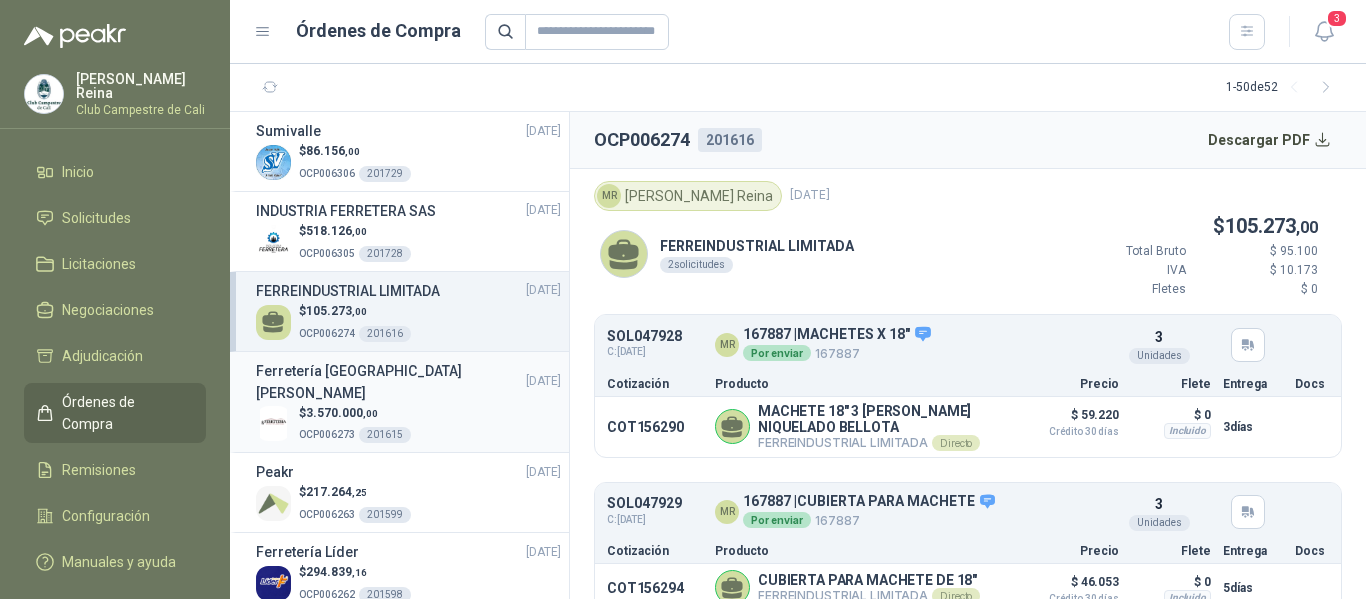 click on "$  3.570.000 ,00" at bounding box center [355, 413] 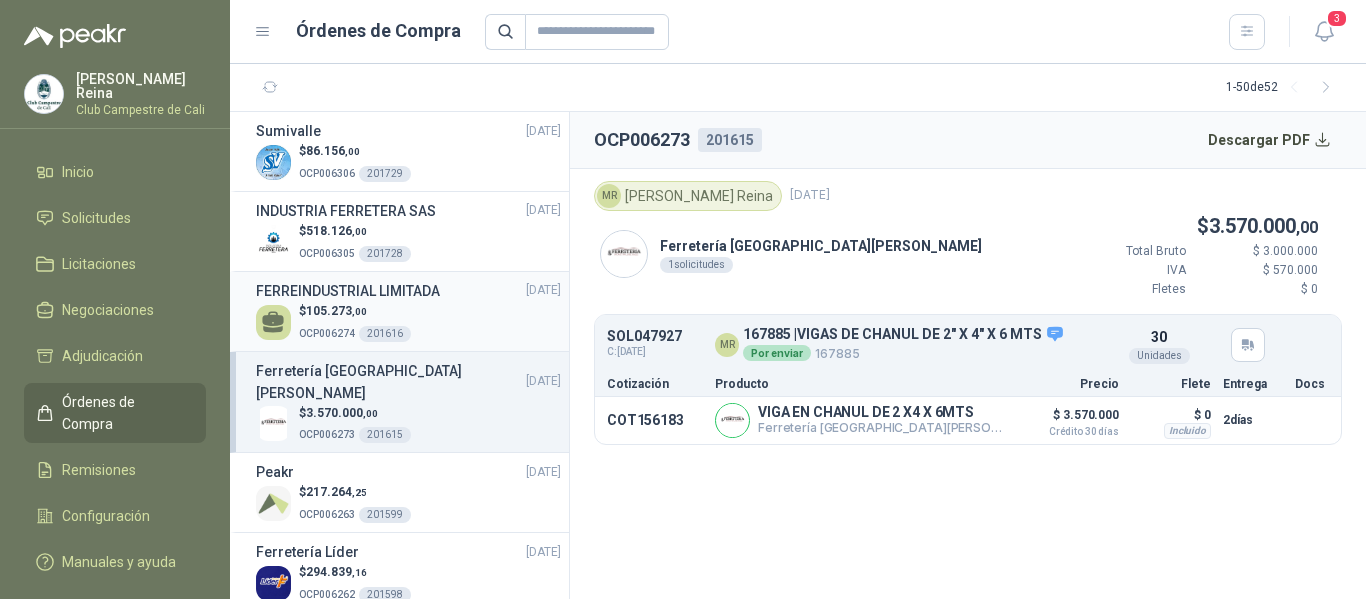 click on "$  105.273 ,00 OCP006274 201616" at bounding box center [408, 322] 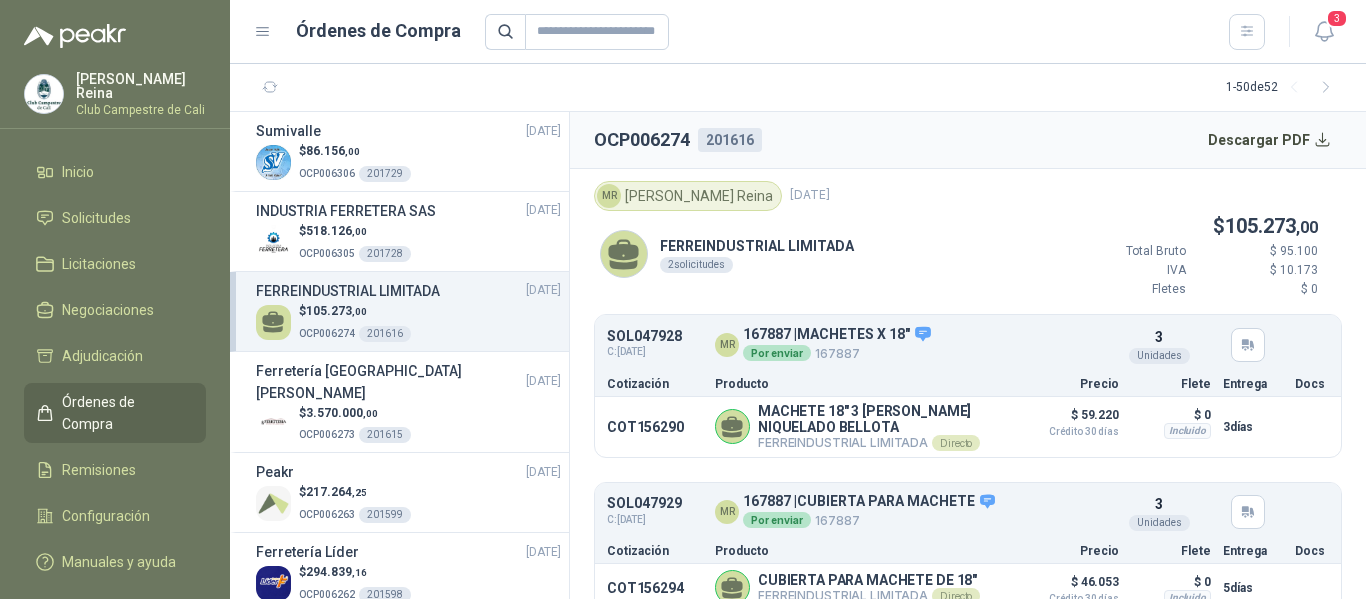 click on "$  105.273 ,00 OCP006274 201616" at bounding box center (408, 322) 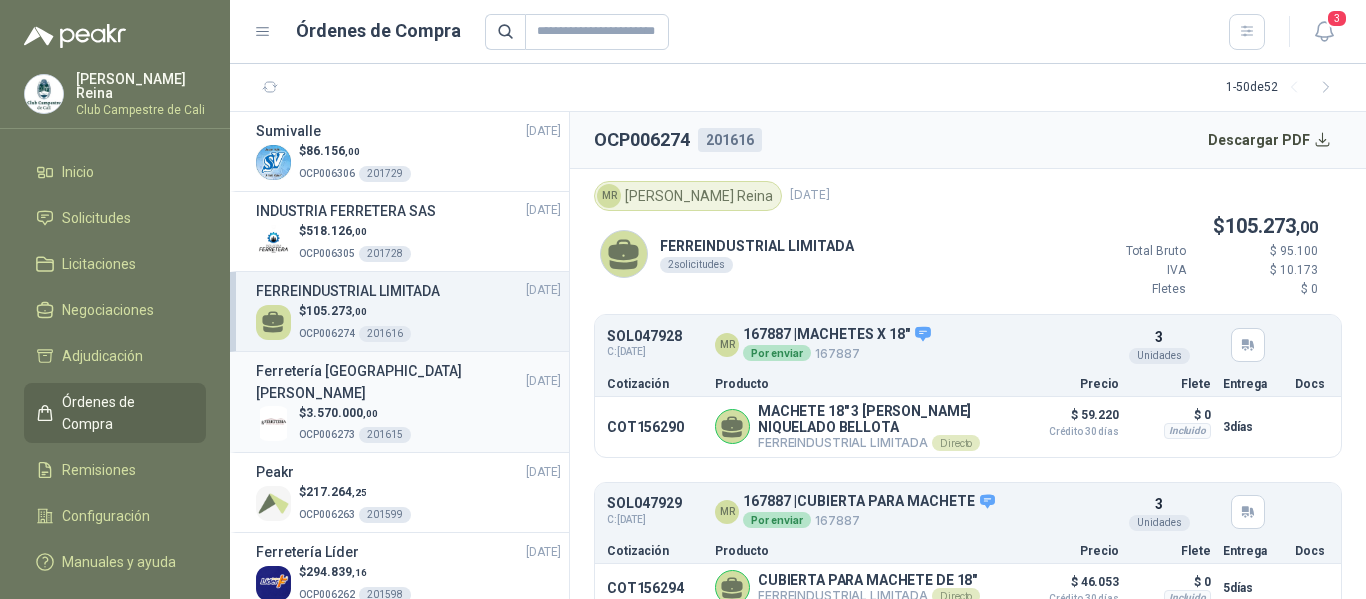 click on "Ferretería [GEOGRAPHIC_DATA][PERSON_NAME]" at bounding box center (391, 382) 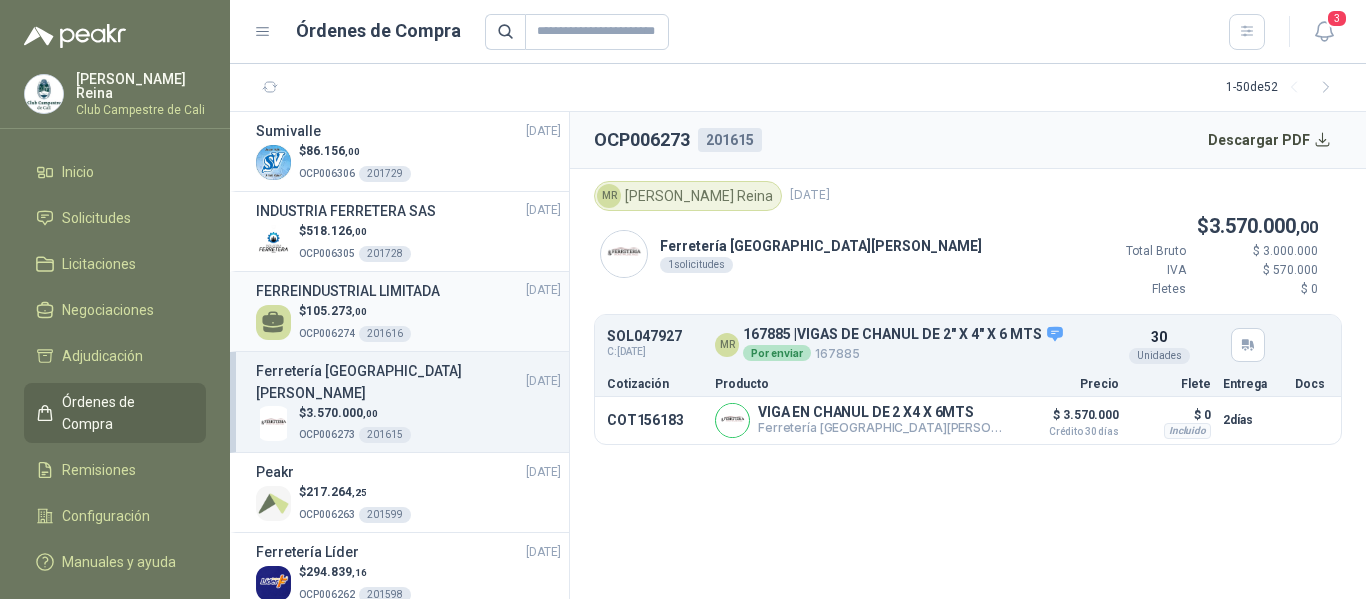 click on "$  105.273 ,00 OCP006274 201616" at bounding box center [408, 322] 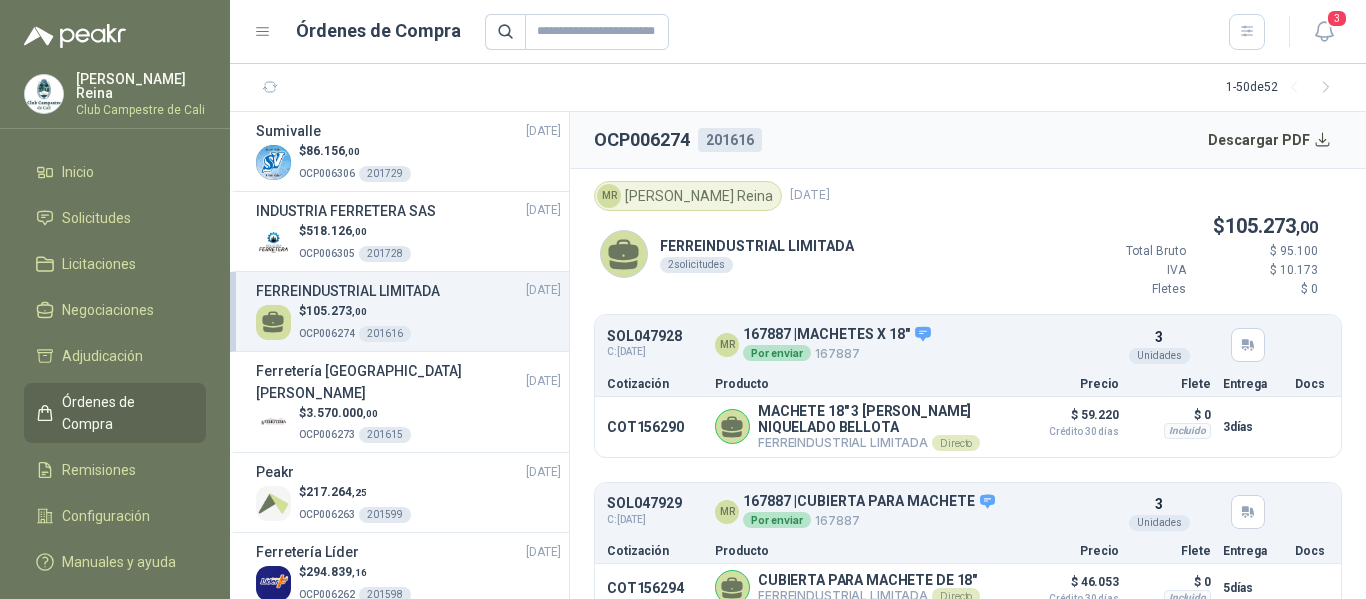 scroll, scrollTop: 27, scrollLeft: 0, axis: vertical 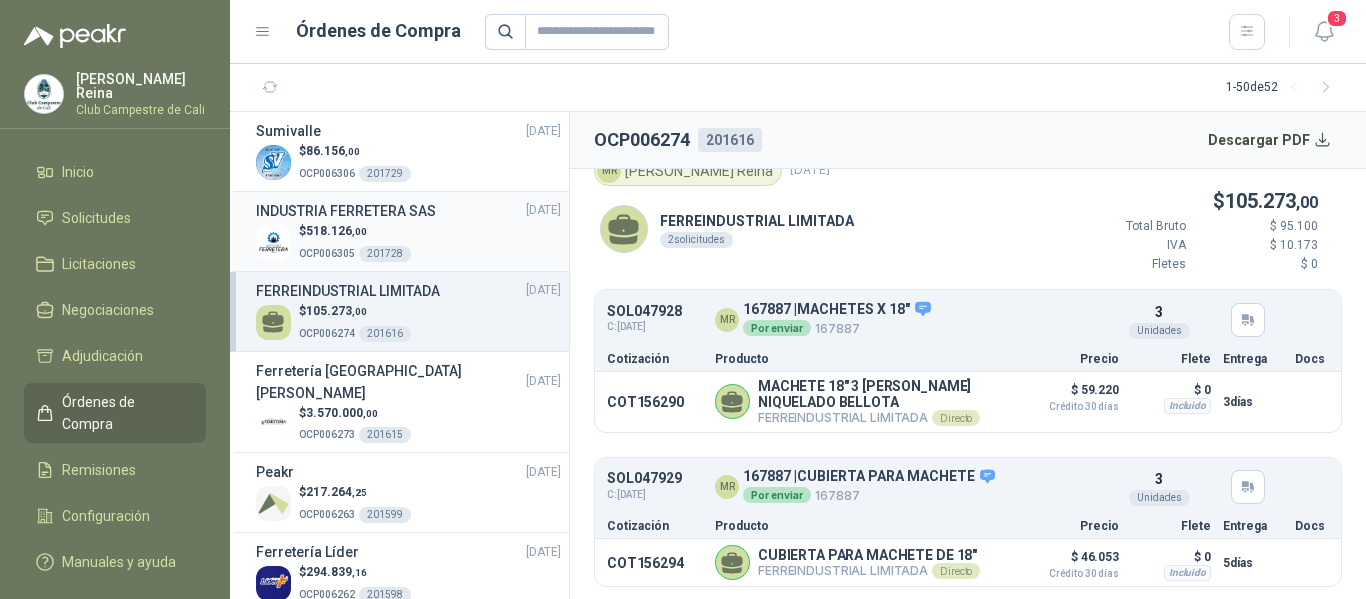 click on "$  518.126 ,00 OCP006305 201728" at bounding box center [408, 242] 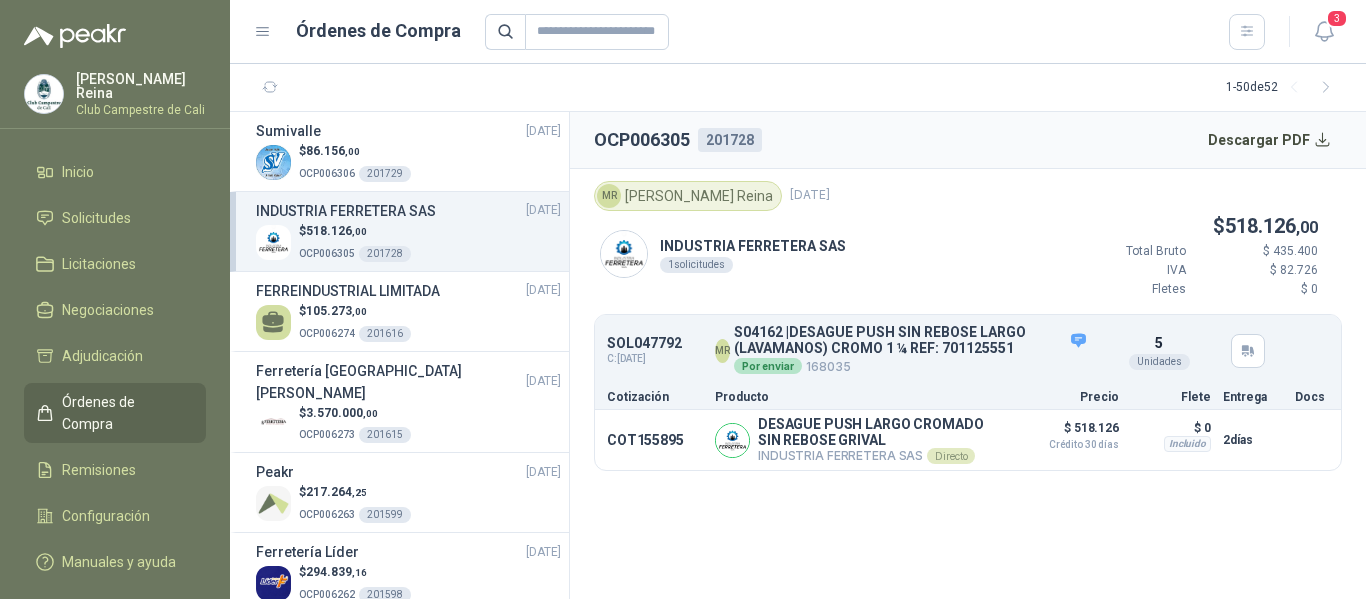 click on "SOL047792 C:  [DATE] MR S04162 |  DESAGUE PUSH SIN REBOSE LARGO (LAVAMANOS) CROMO 1 ¼ REF: 701125551    Por enviar 168035     Detalles 5 Unidades" at bounding box center [968, 351] 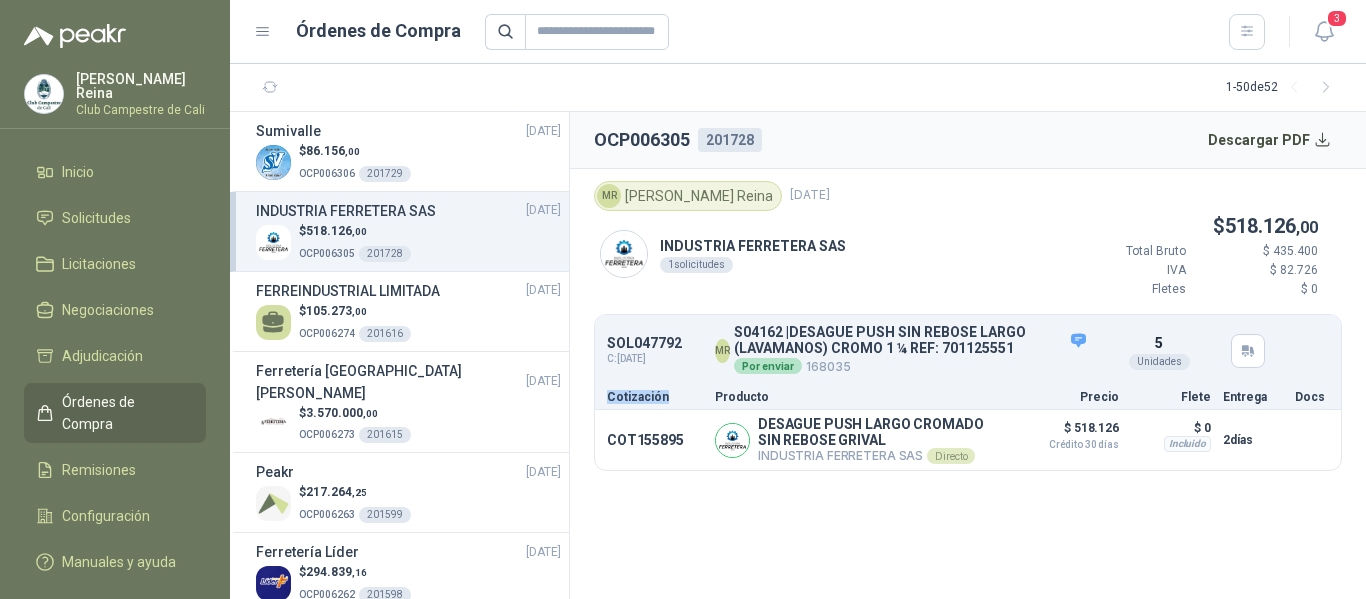 click on "SOL047792 C:  [DATE] MR S04162 |  DESAGUE PUSH SIN REBOSE LARGO (LAVAMANOS) CROMO 1 ¼ REF: 701125551    Por enviar 168035     Detalles 5 Unidades" at bounding box center [968, 351] 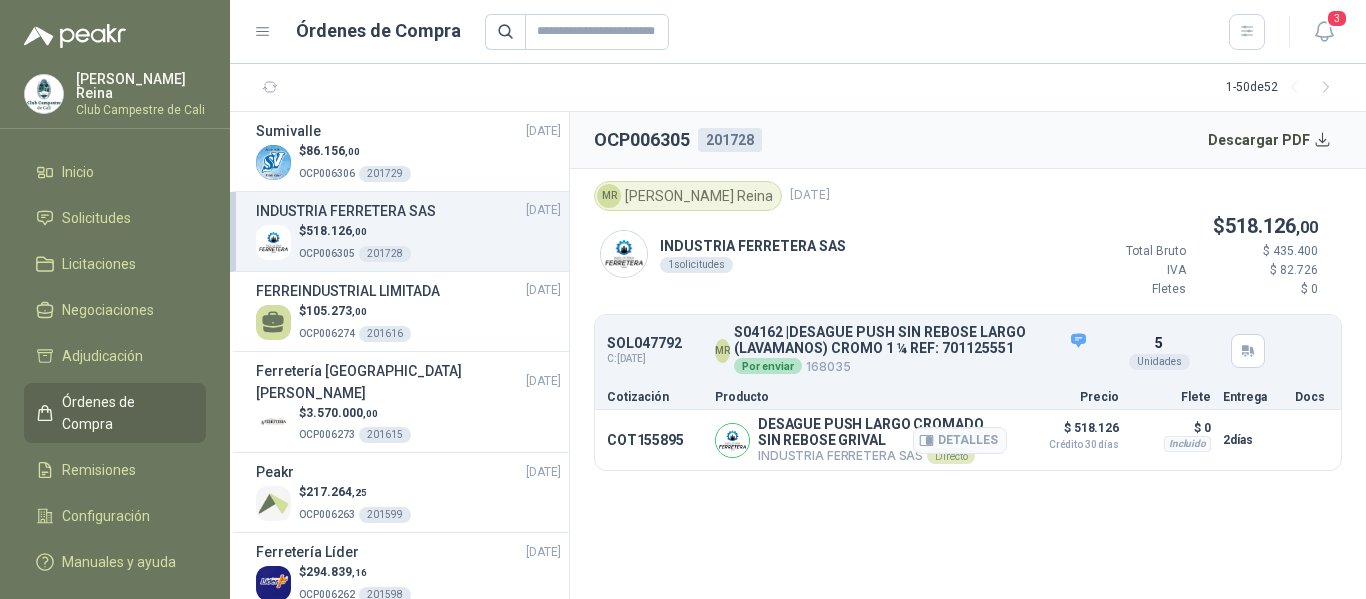 click on "COT155895 DESAGUE PUSH LARGO CROMADO SIN REBOSE GRIVAL INDUSTRIA FERRETERA SAS Directo Detalles $ 518.126 Crédito 30 [PERSON_NAME] $ 0 Incluido   2  [PERSON_NAME]" at bounding box center [968, 440] 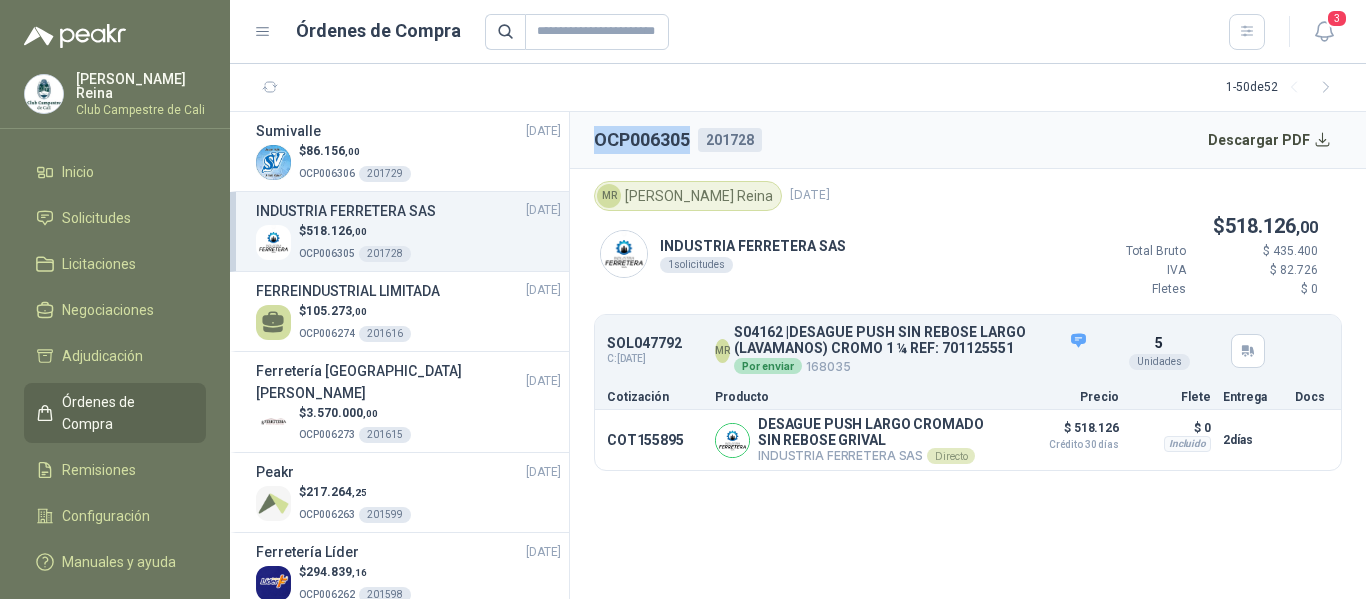 drag, startPoint x: 695, startPoint y: 136, endPoint x: 593, endPoint y: 142, distance: 102.176315 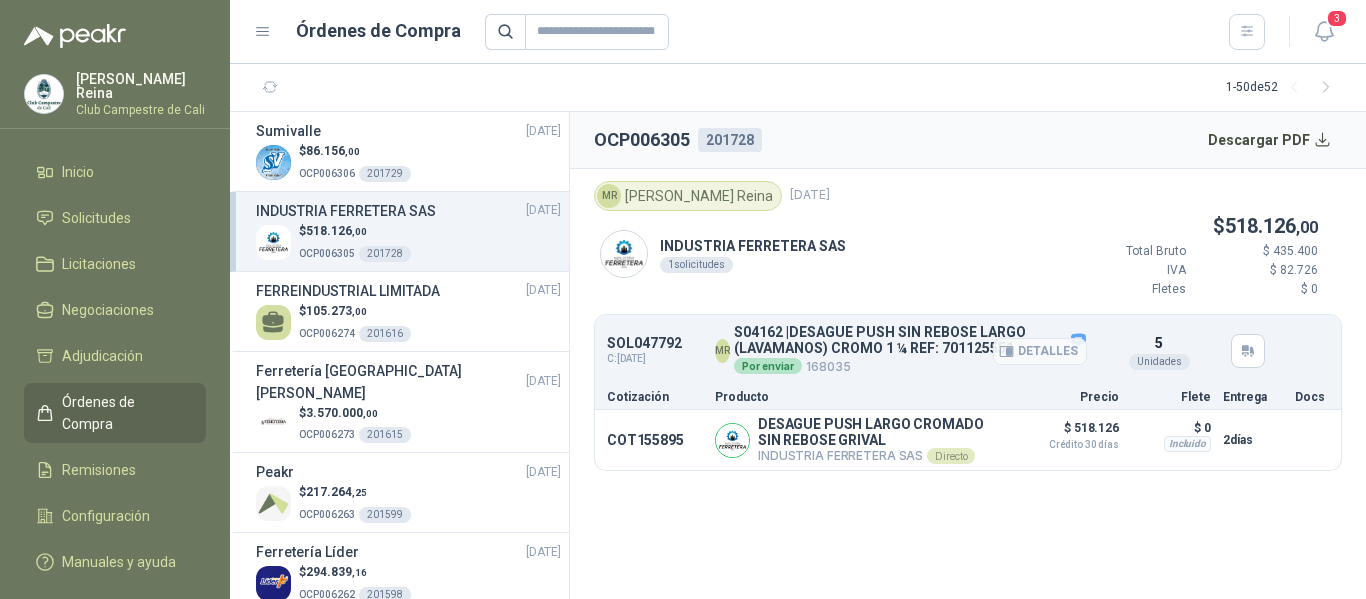 click on "Por enviar 168035" at bounding box center (910, 366) 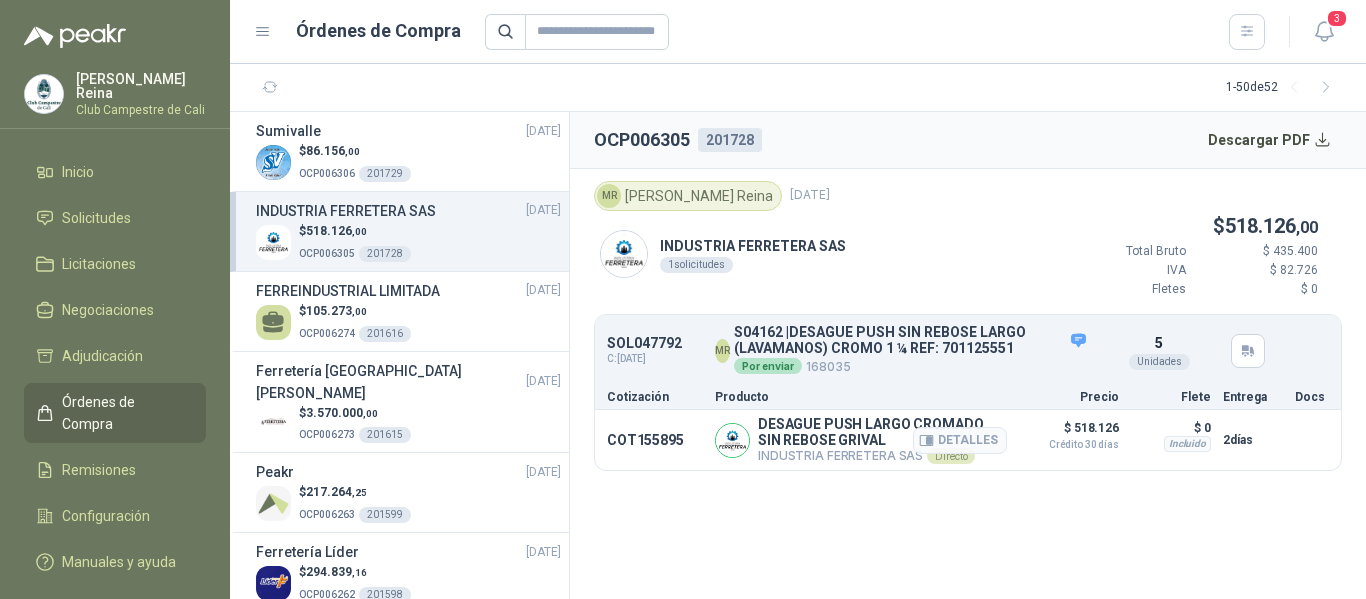 click on "$ 518.126 Crédito 30 [PERSON_NAME]" at bounding box center [1069, 440] 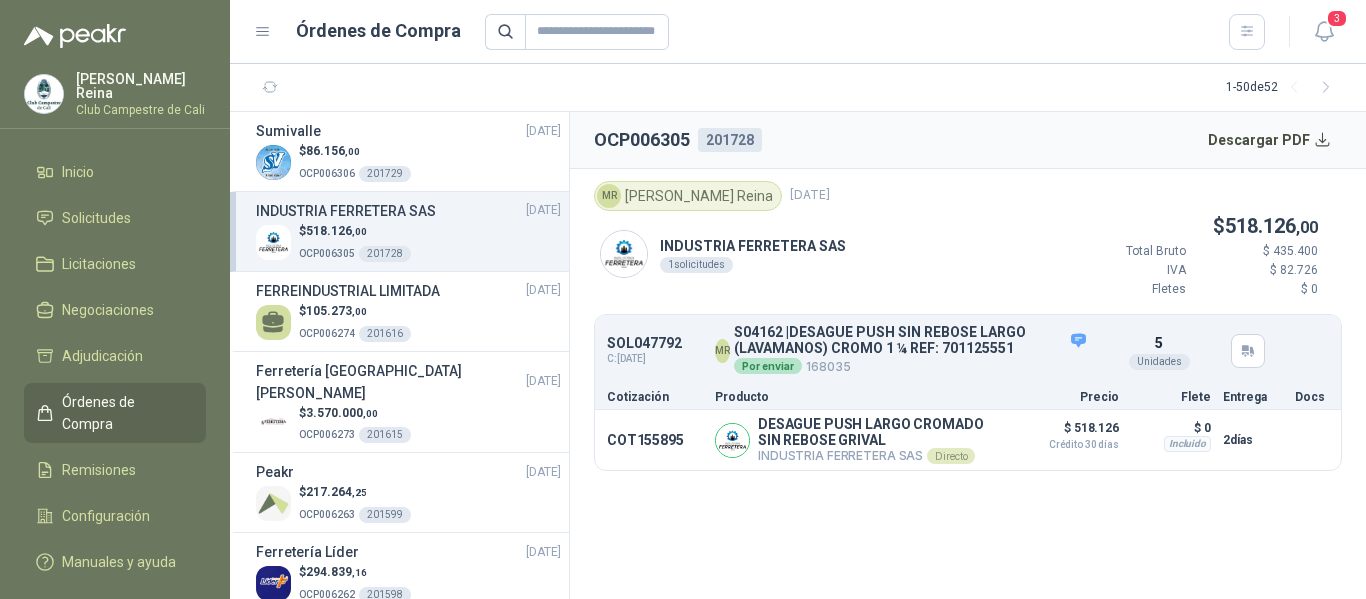 click on "SOL047792 C:  [DATE] MR S04162 |  DESAGUE PUSH SIN REBOSE LARGO (LAVAMANOS) CROMO 1 ¼ REF: 701125551    Por enviar 168035     Detalles 5 Unidades" at bounding box center [968, 351] 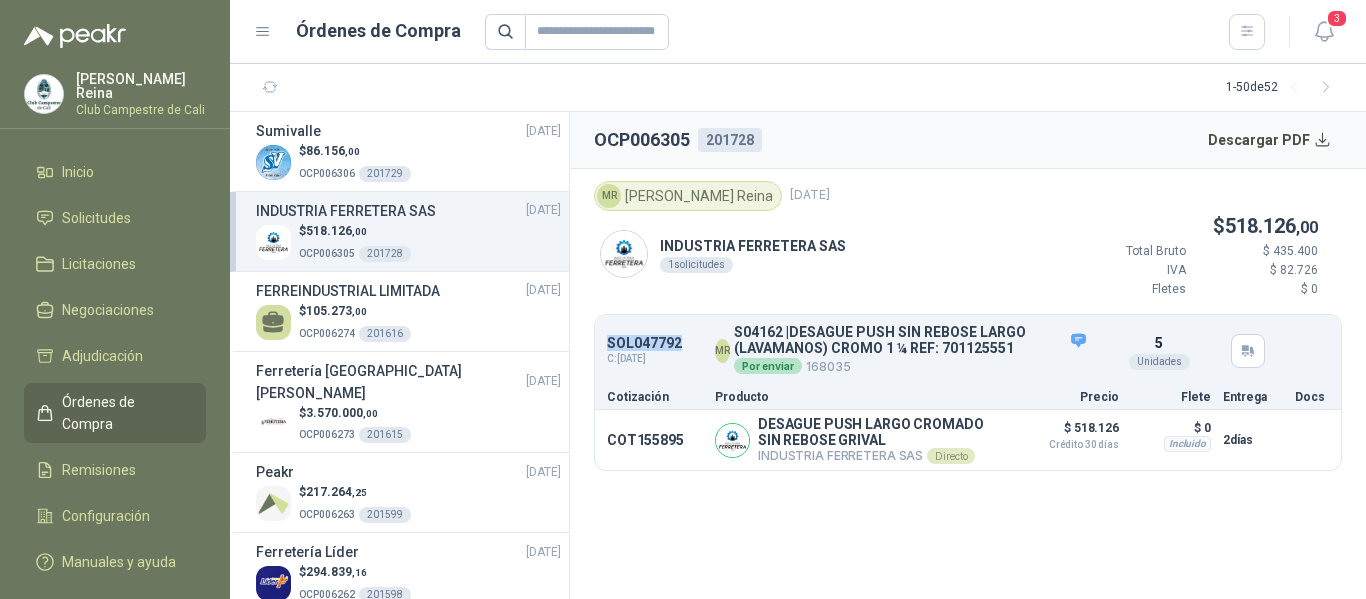 click on "SOL047792" at bounding box center (655, 343) 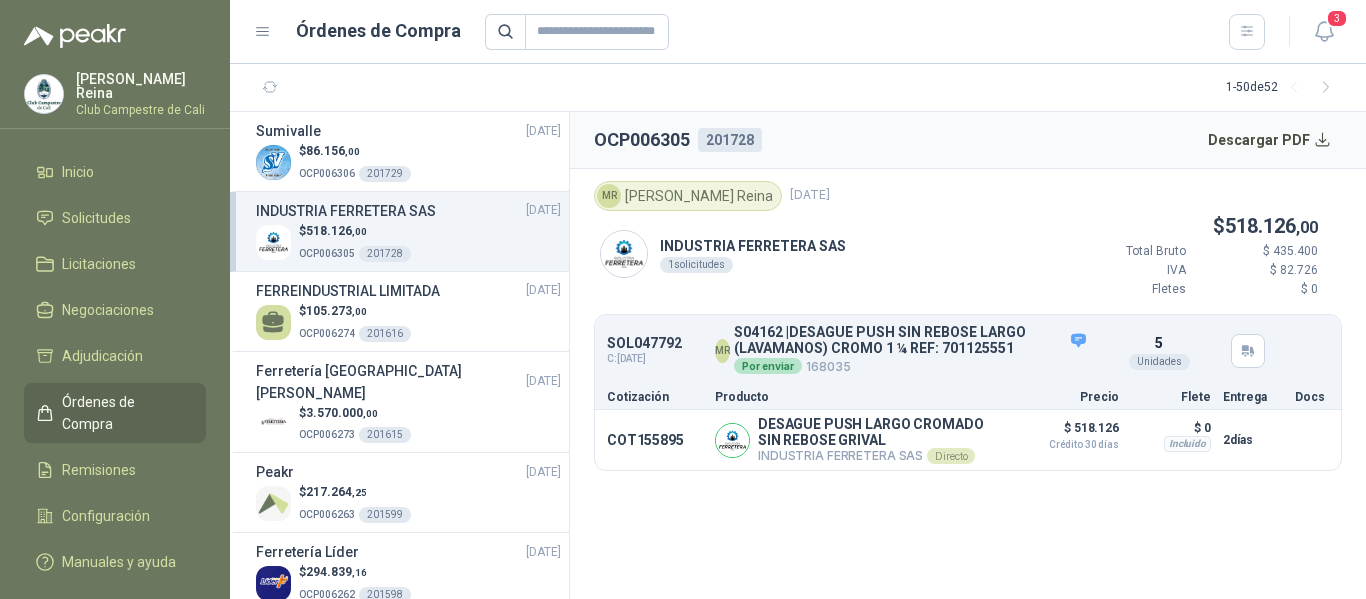 click on "SOL047792 C:  [DATE] MR S04162 |  DESAGUE PUSH SIN REBOSE LARGO (LAVAMANOS) CROMO 1 ¼ REF: 701125551    Por enviar 168035     Detalles 5 Unidades" at bounding box center (968, 351) 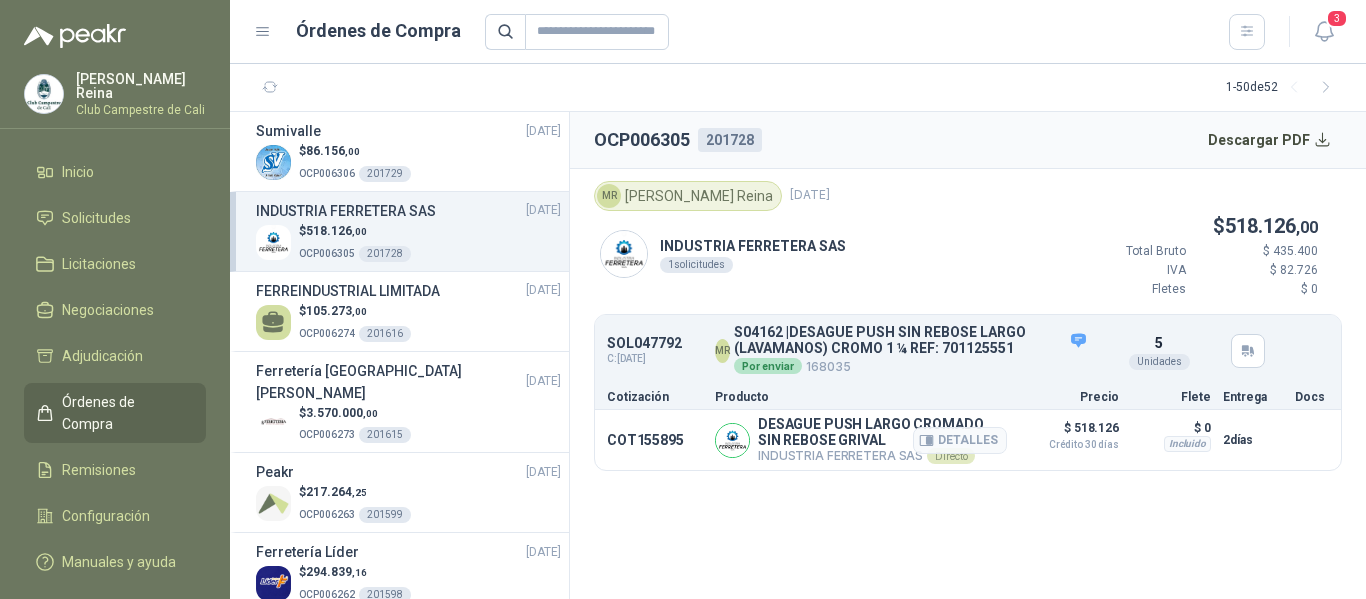 click on "COT155895" at bounding box center [655, 440] 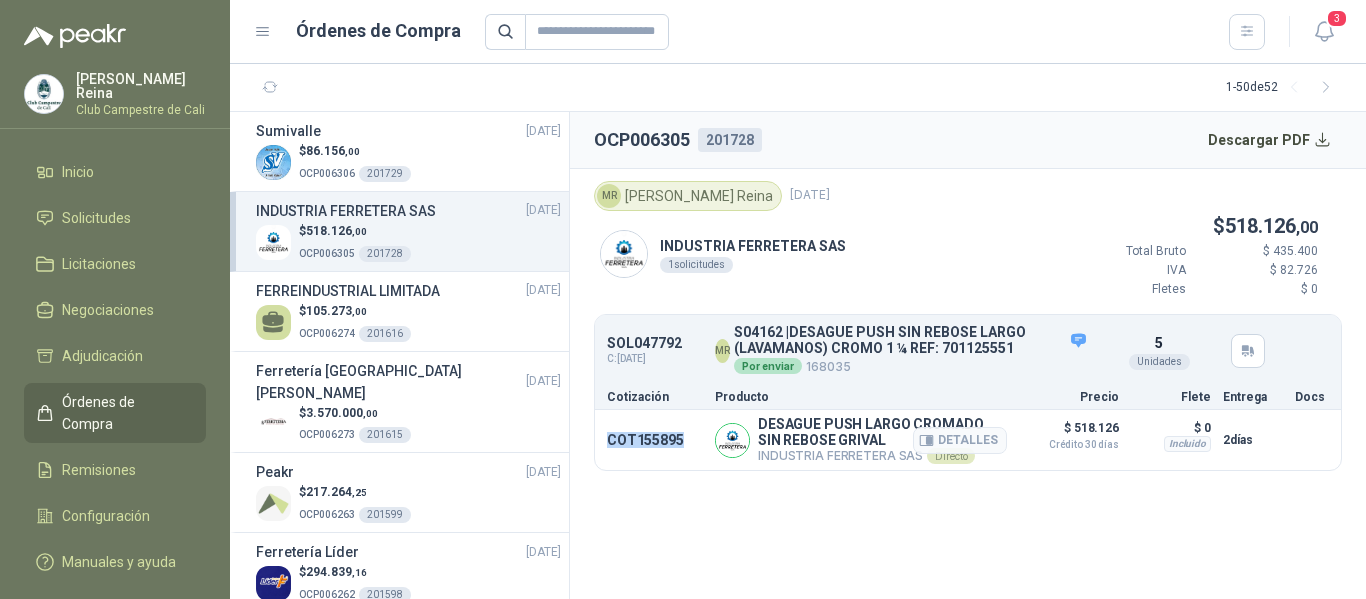 click on "COT155895" at bounding box center (655, 440) 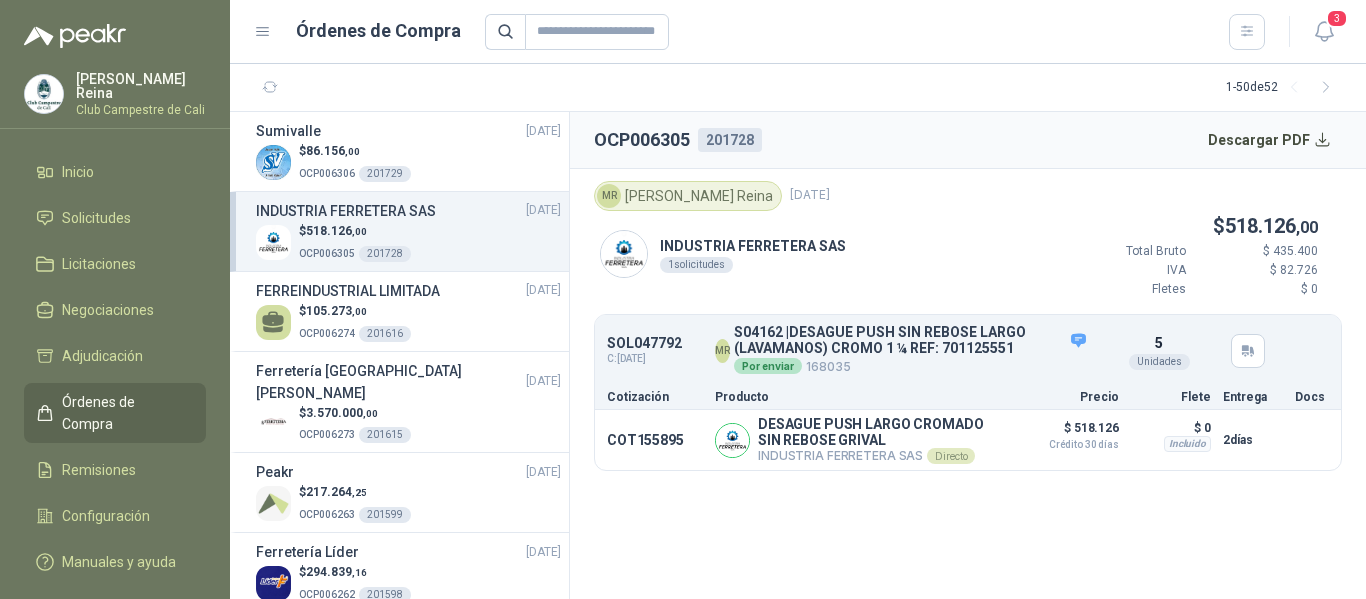 click on "INDUSTRIA FERRETERA SAS 1  solicitudes" at bounding box center [723, 255] 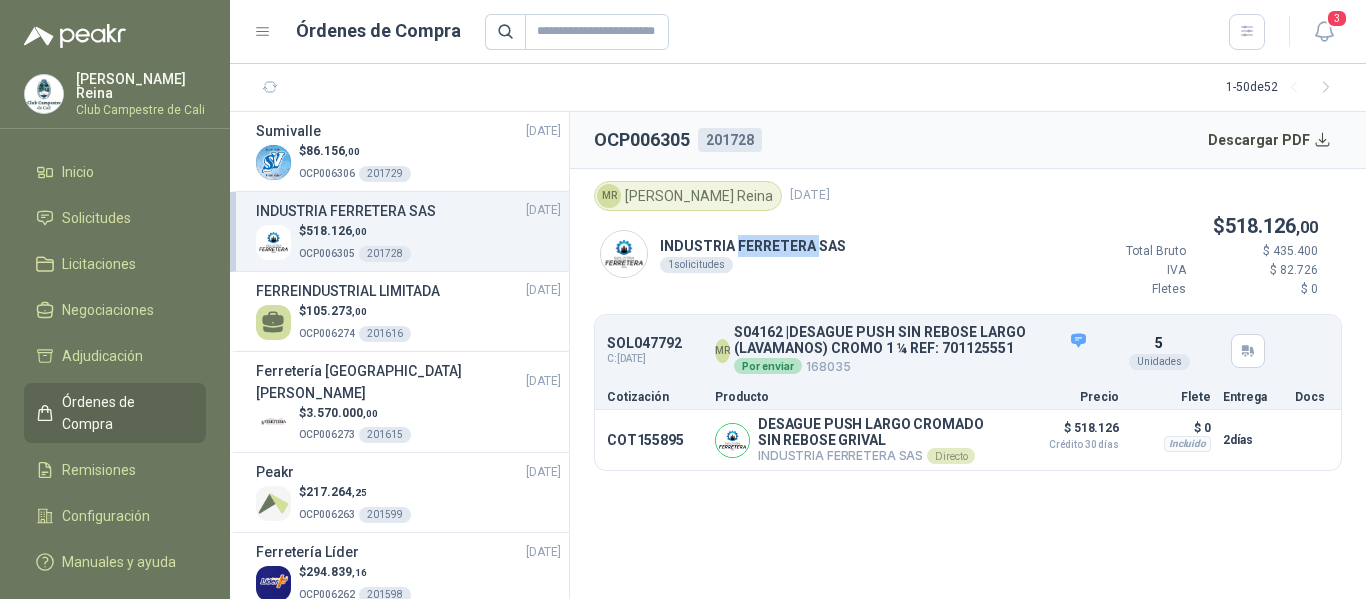 click on "INDUSTRIA FERRETERA SAS 1  solicitudes" at bounding box center [723, 255] 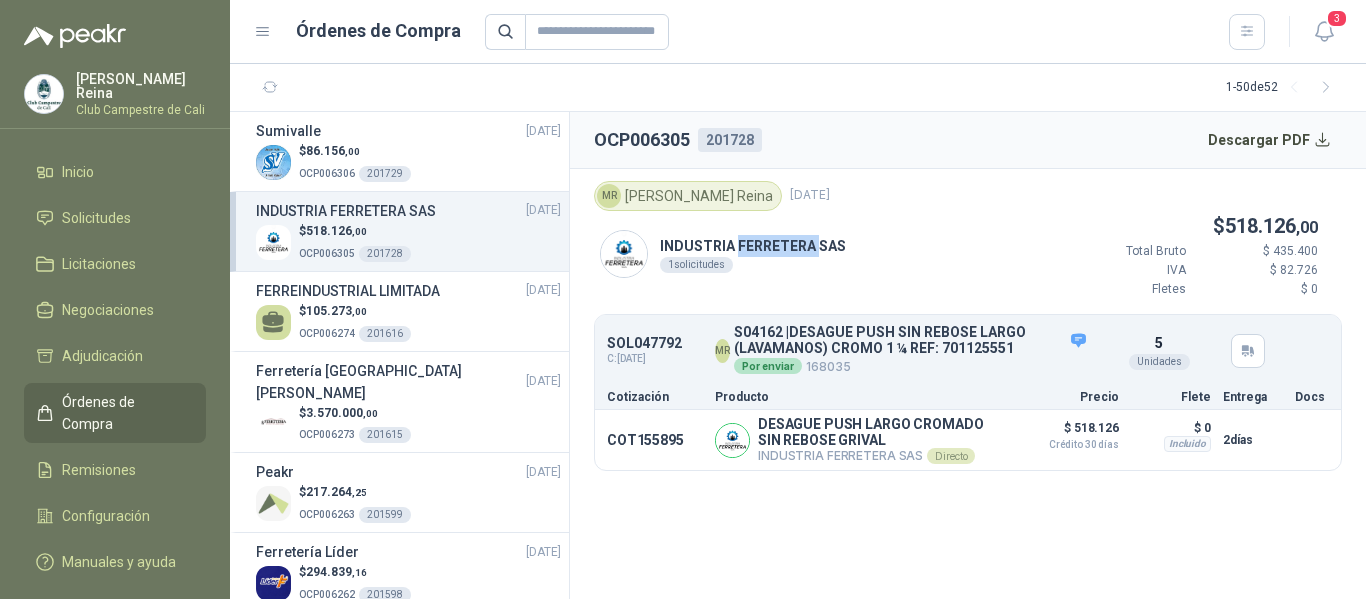 click on "$  518.126 ,00 OCP006305 201728" at bounding box center [408, 242] 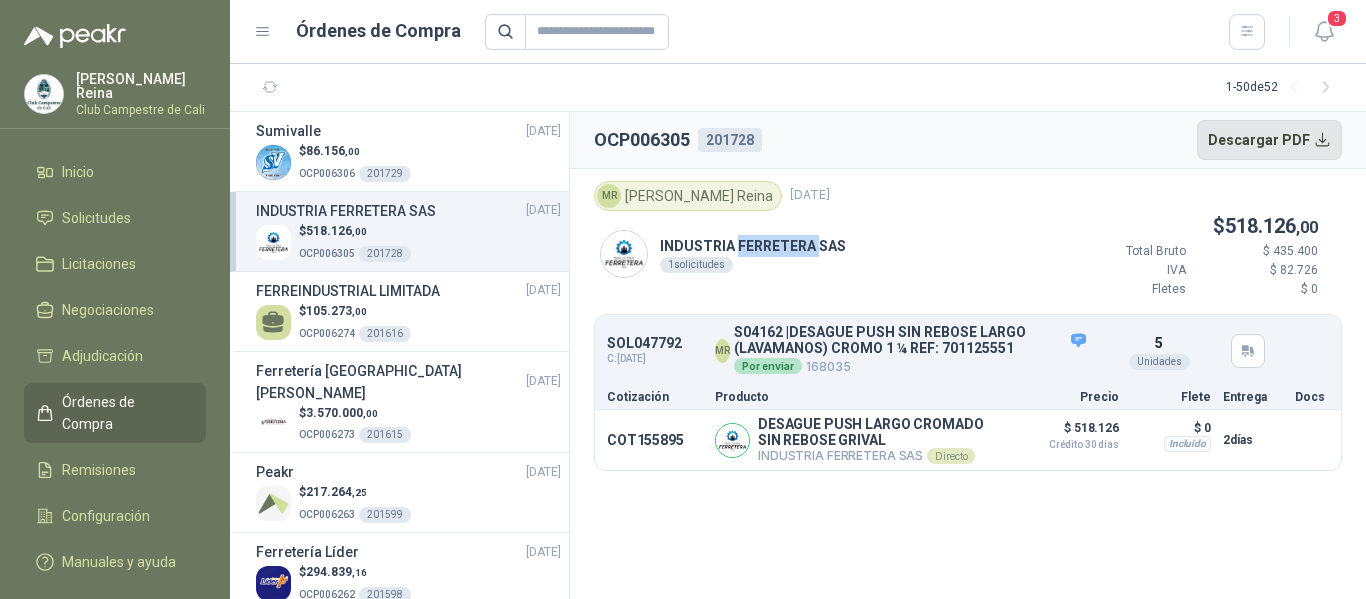 click on "Descargar PDF" at bounding box center (1270, 140) 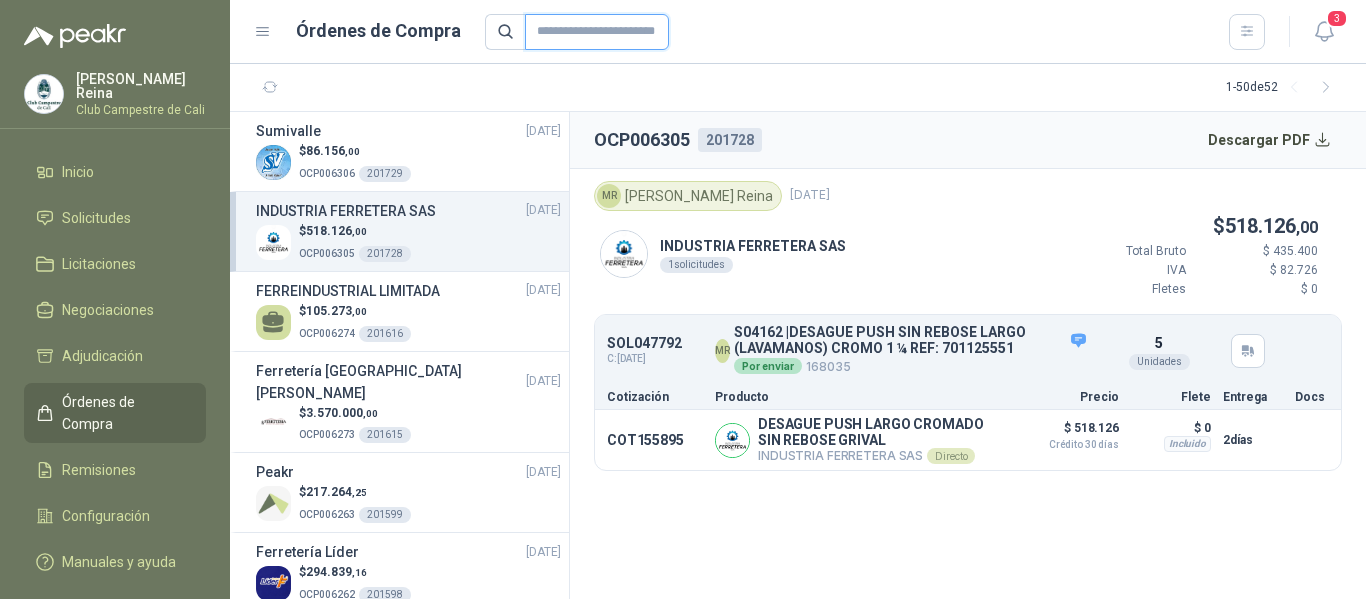 click at bounding box center (597, 32) 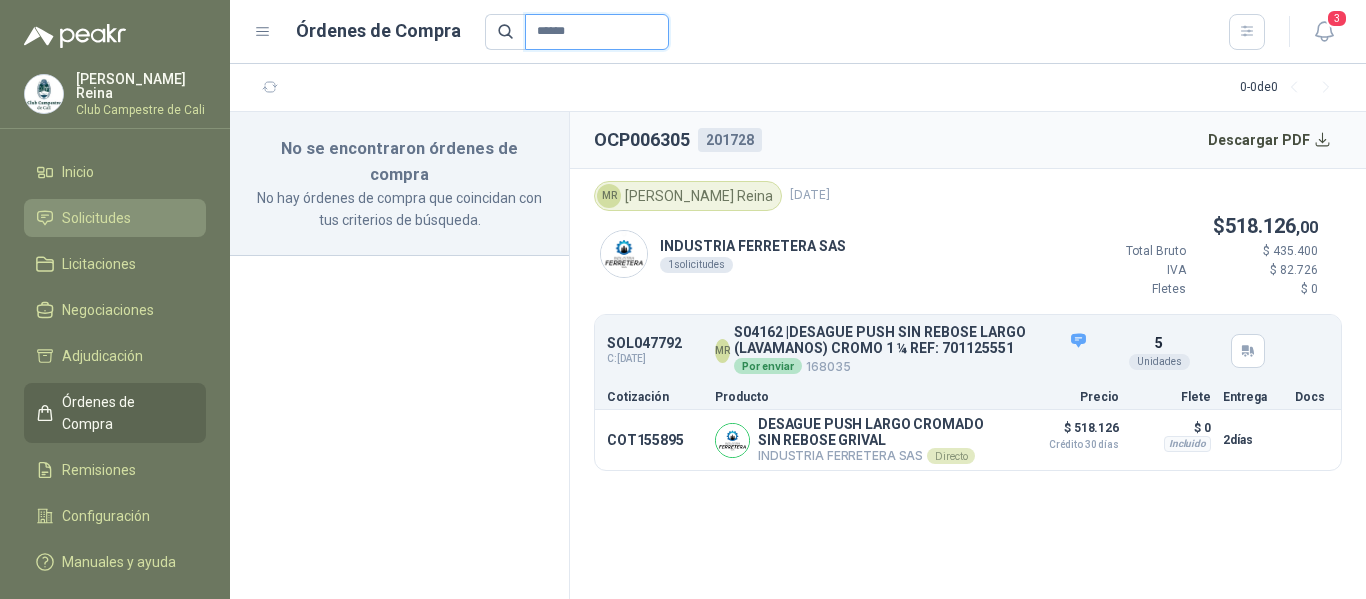 type on "******" 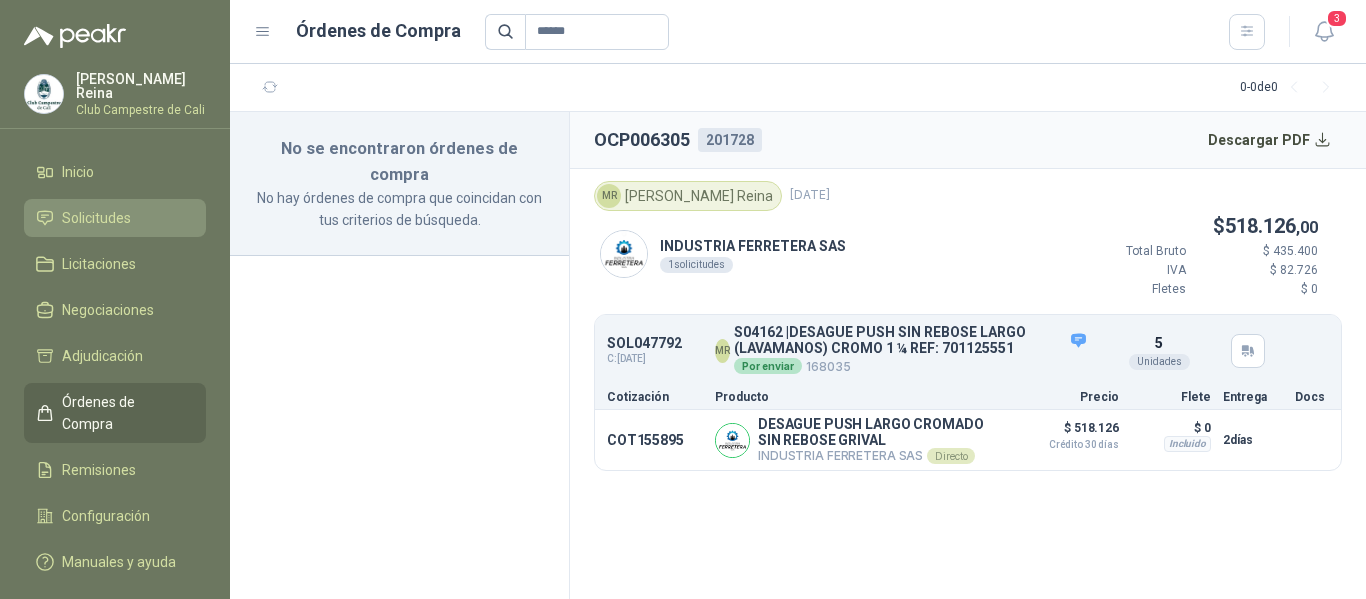 click on "Solicitudes" at bounding box center (96, 218) 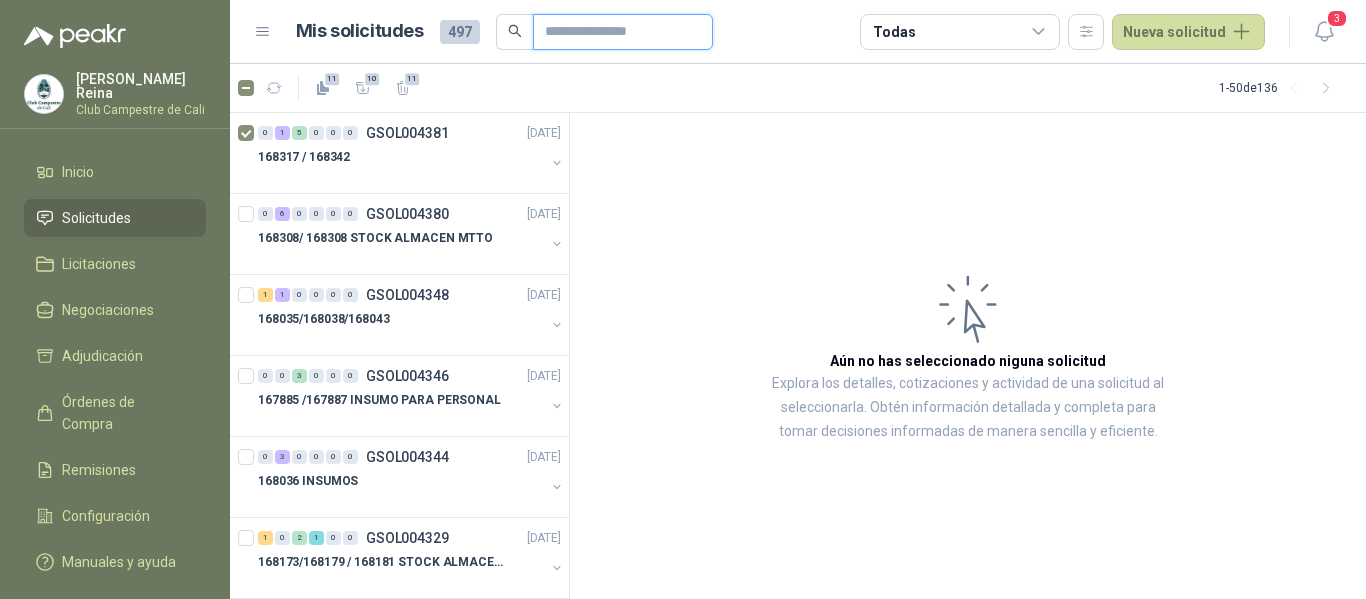 click at bounding box center [615, 32] 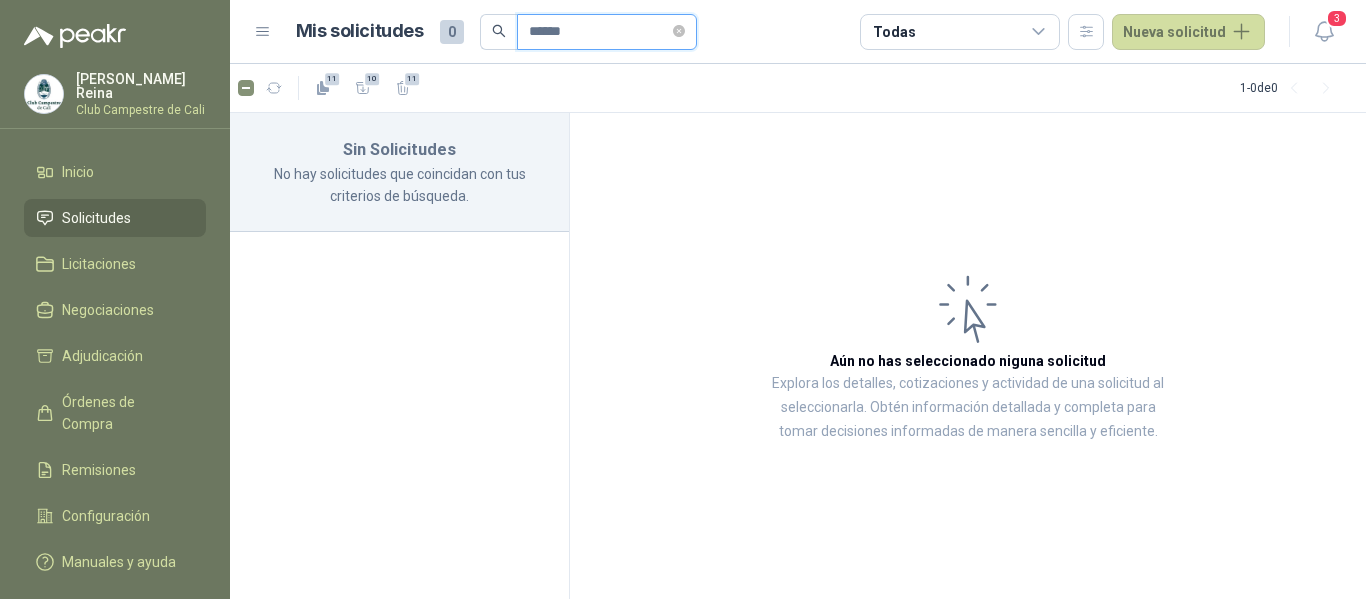 drag, startPoint x: 583, startPoint y: 24, endPoint x: 488, endPoint y: 29, distance: 95.131485 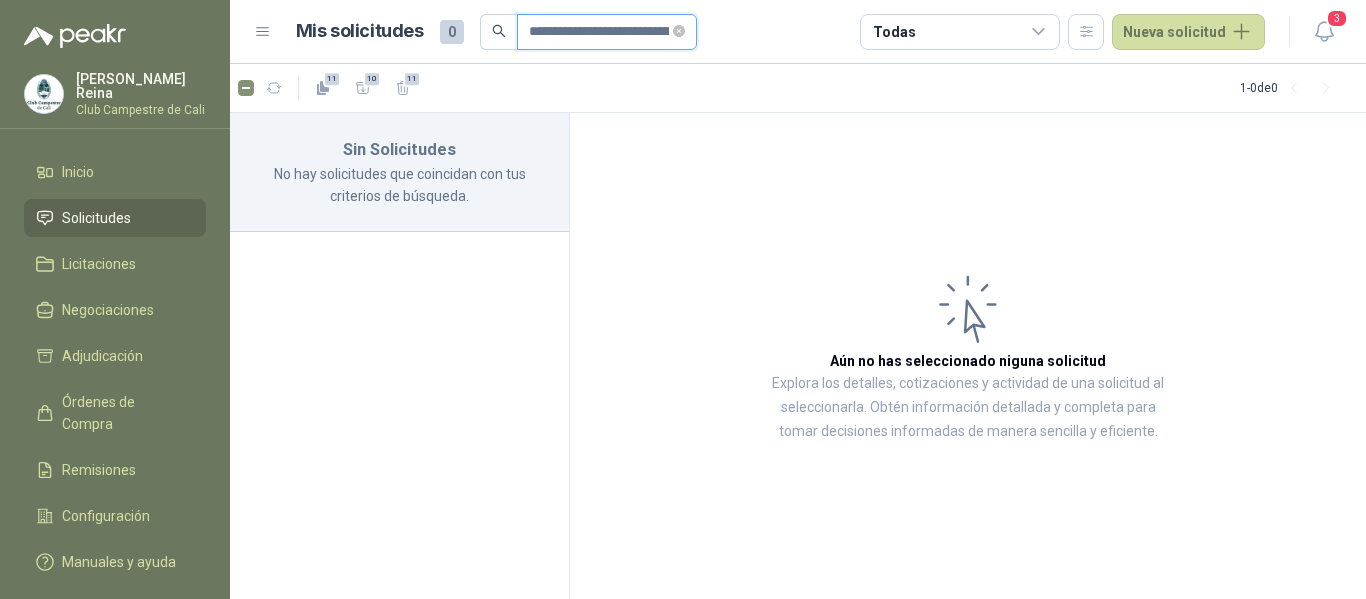 scroll, scrollTop: 0, scrollLeft: 253, axis: horizontal 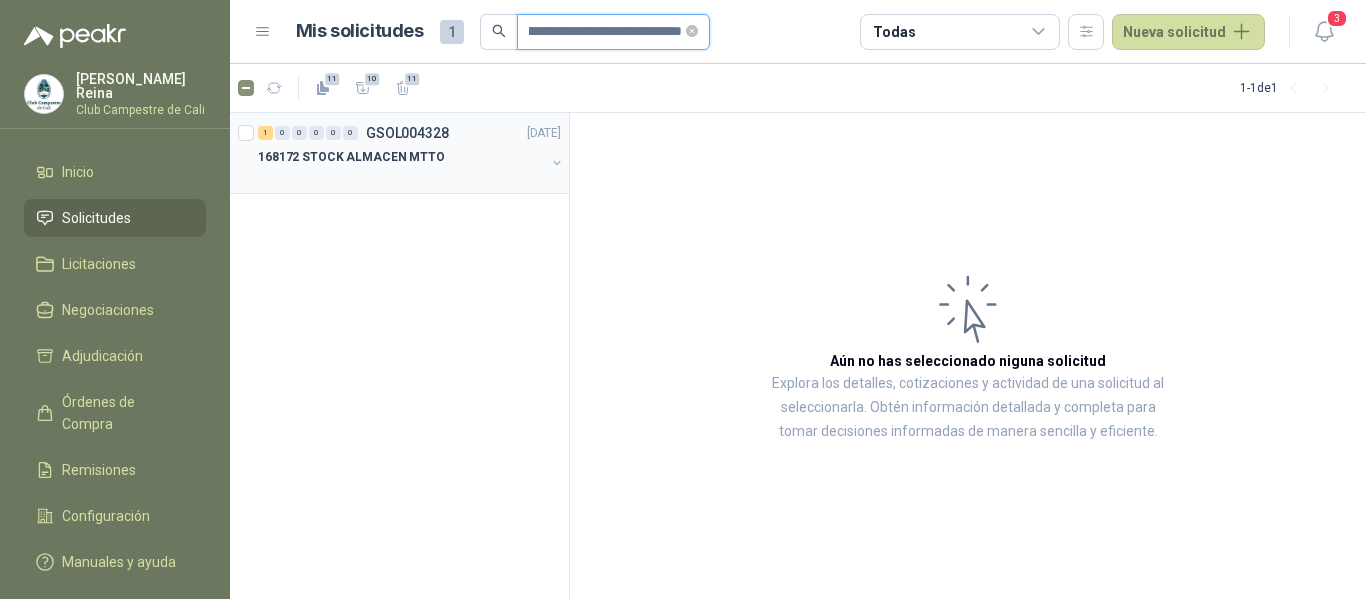 type on "**********" 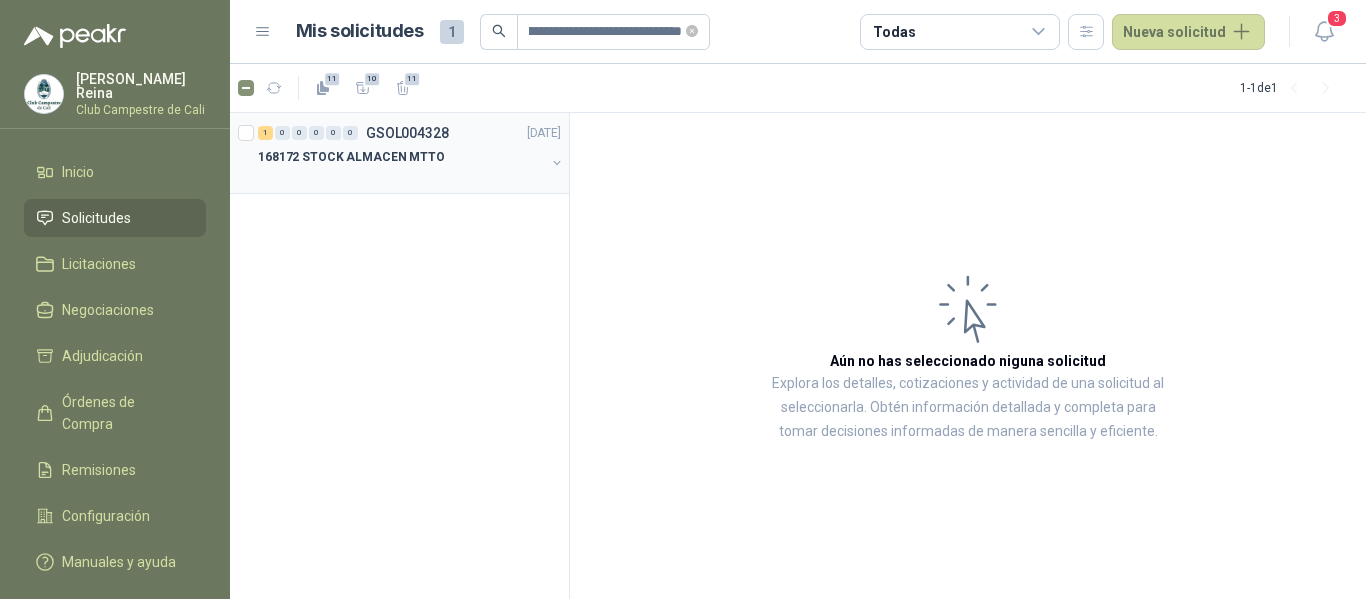 click on "168172 STOCK ALMACEN MTTO" at bounding box center [401, 157] 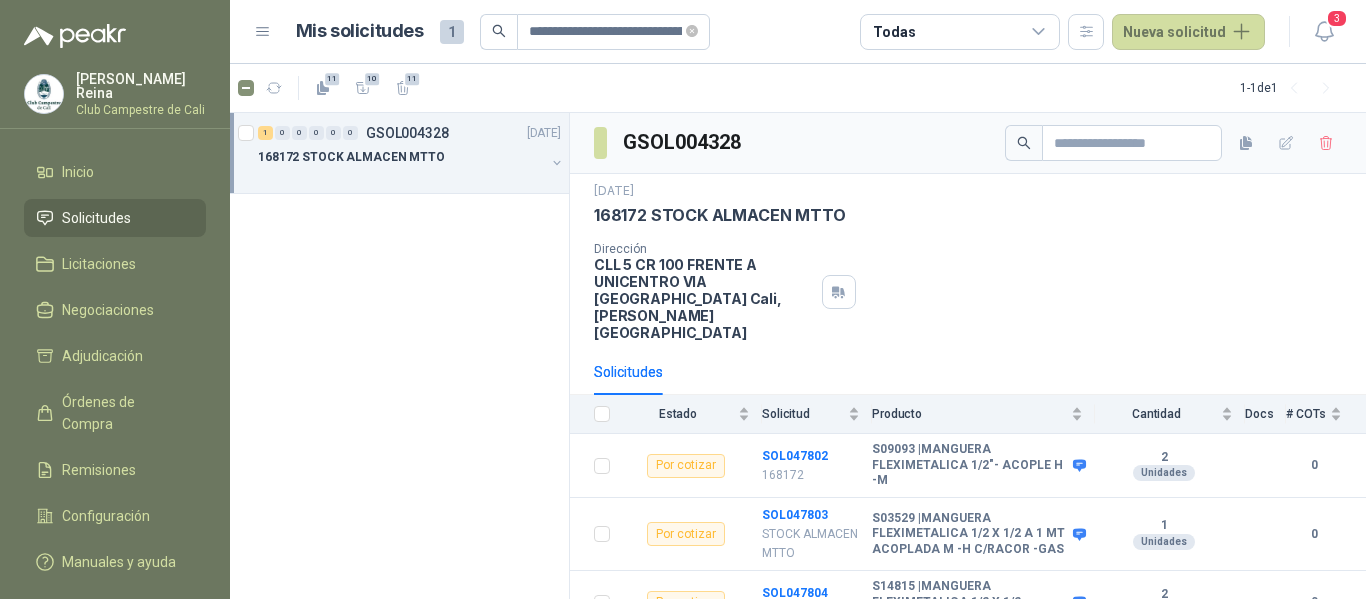 scroll, scrollTop: 41, scrollLeft: 0, axis: vertical 